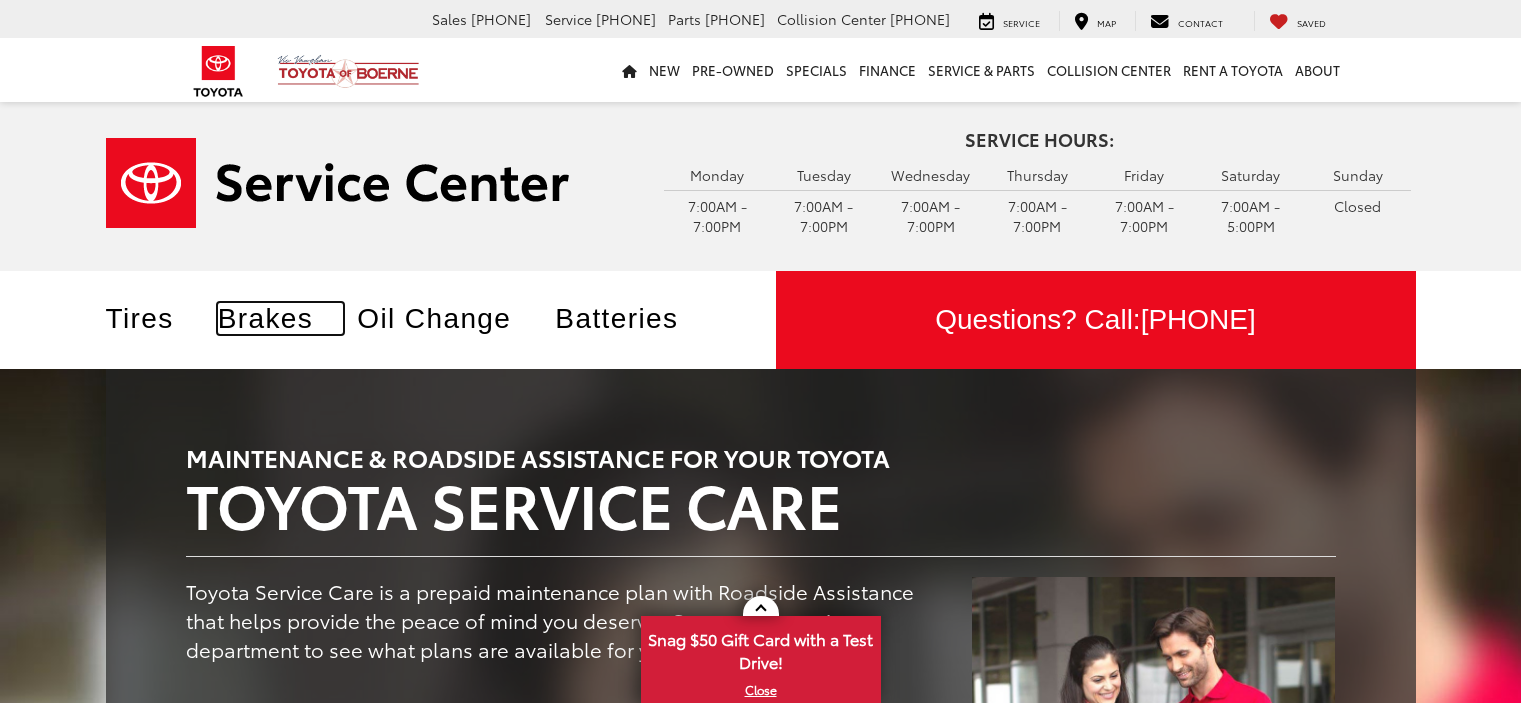 click on "Brakes" at bounding box center (281, 318) 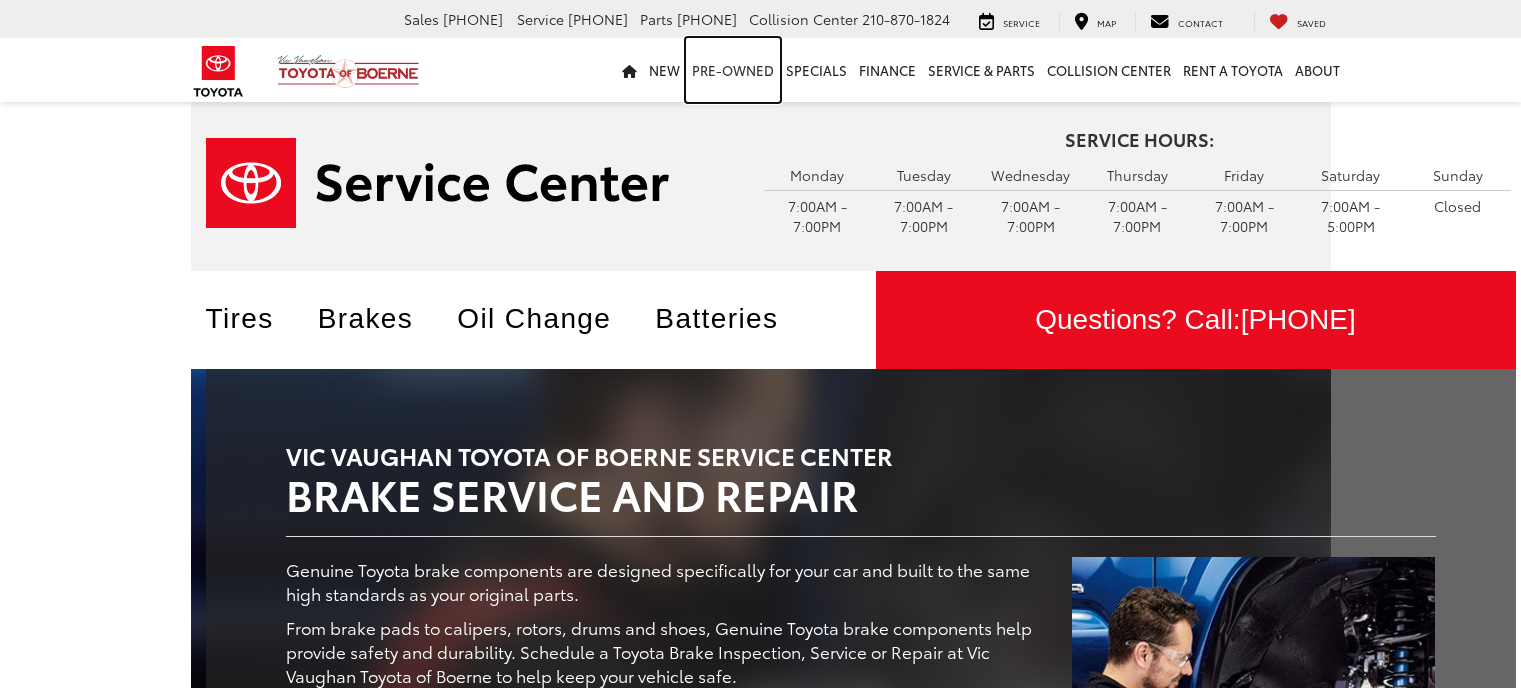 click on "Pre-Owned" at bounding box center (733, 70) 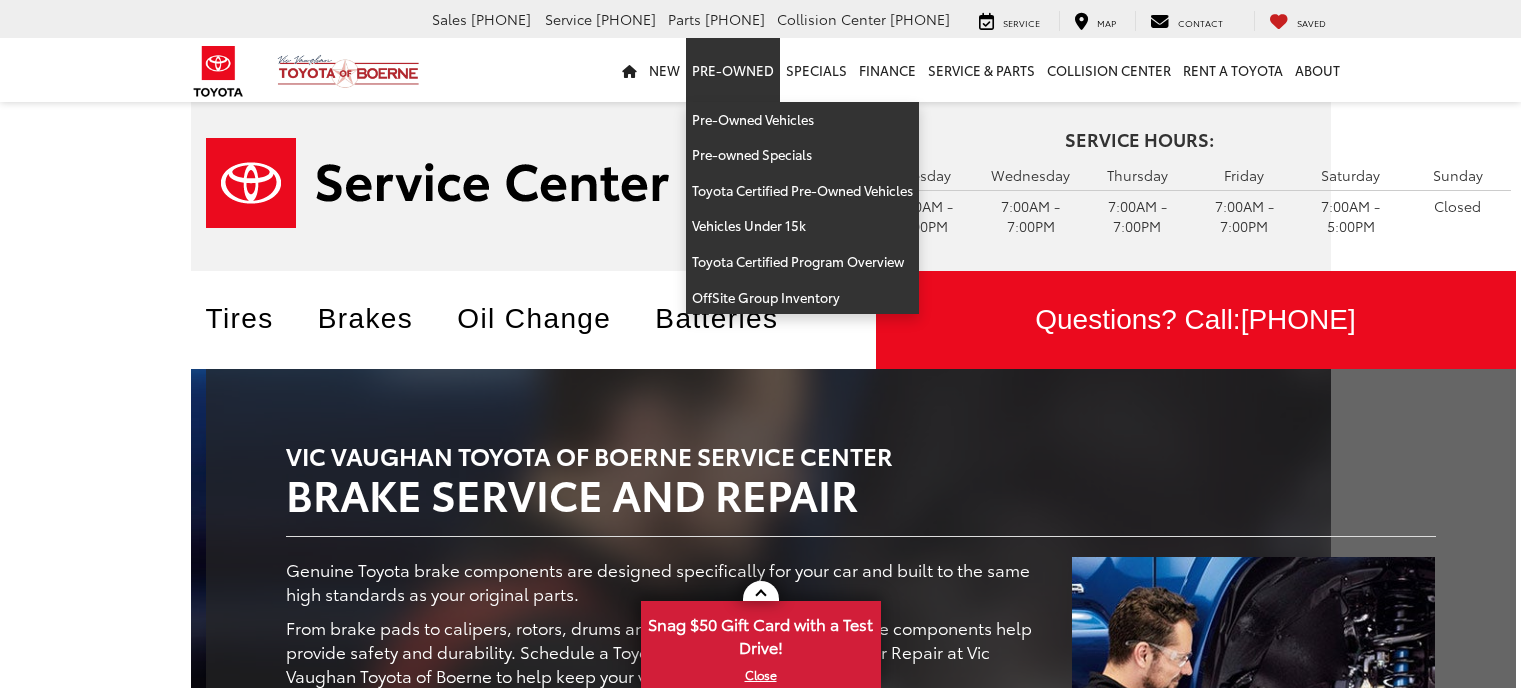 scroll, scrollTop: 0, scrollLeft: 0, axis: both 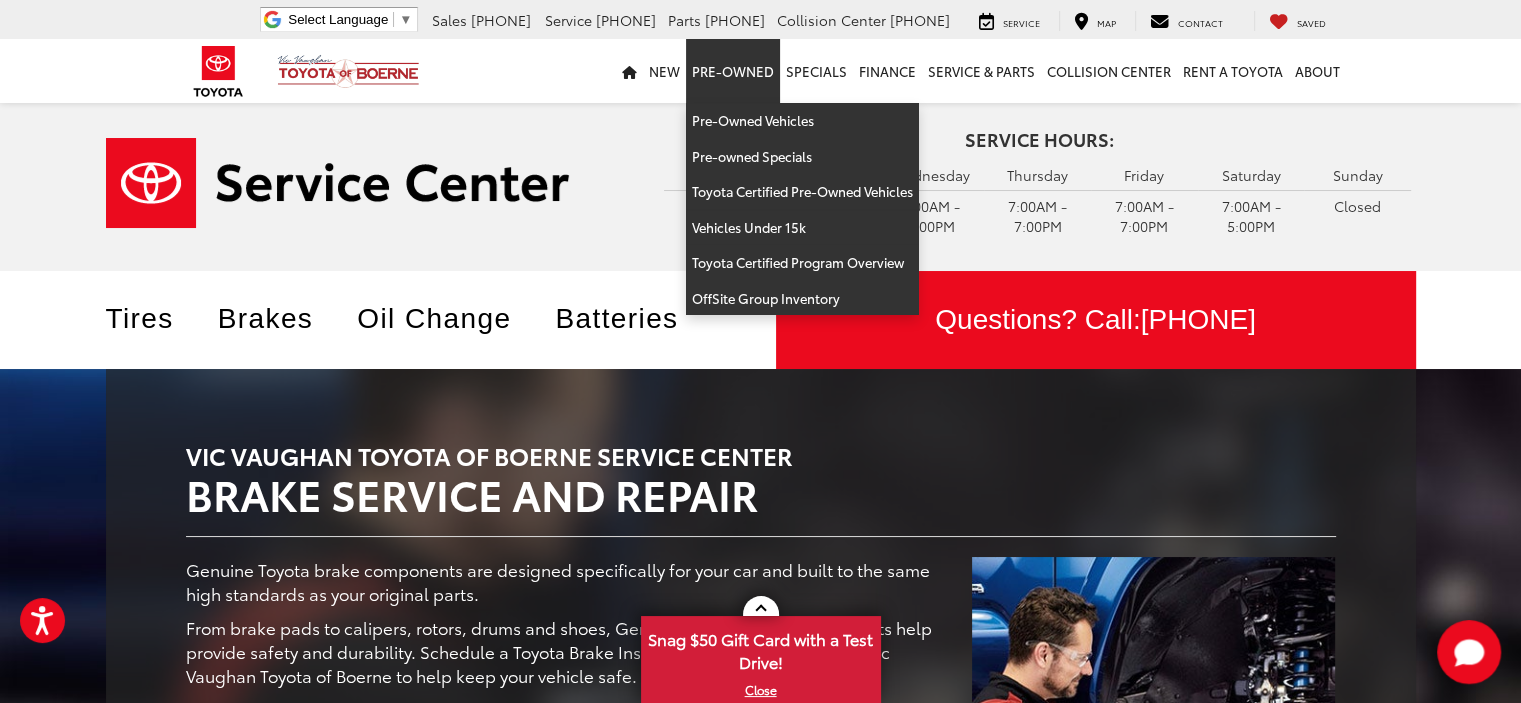 click on "Pre-Owned" at bounding box center (733, 71) 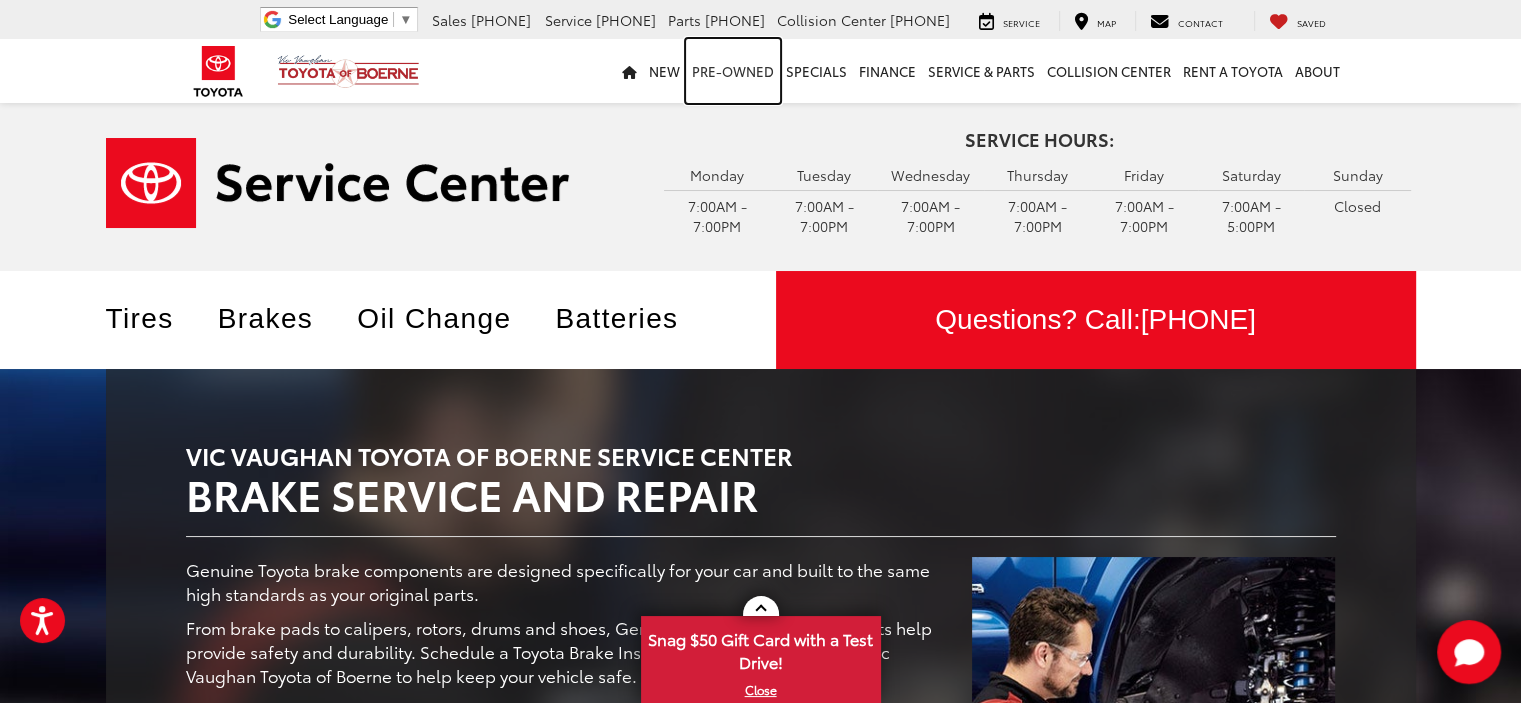 click on "Pre-Owned" at bounding box center (733, 71) 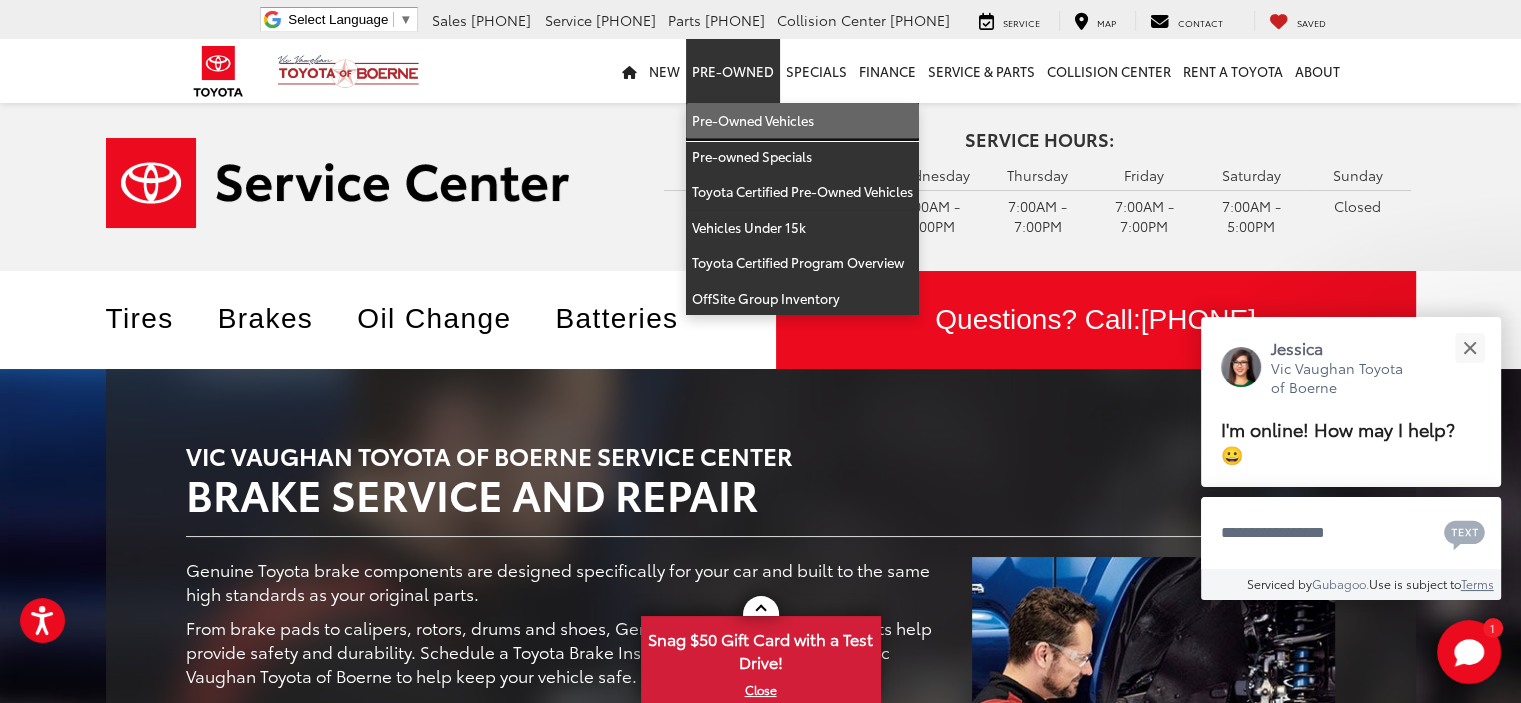 click on "Pre-Owned Vehicles" at bounding box center (802, 121) 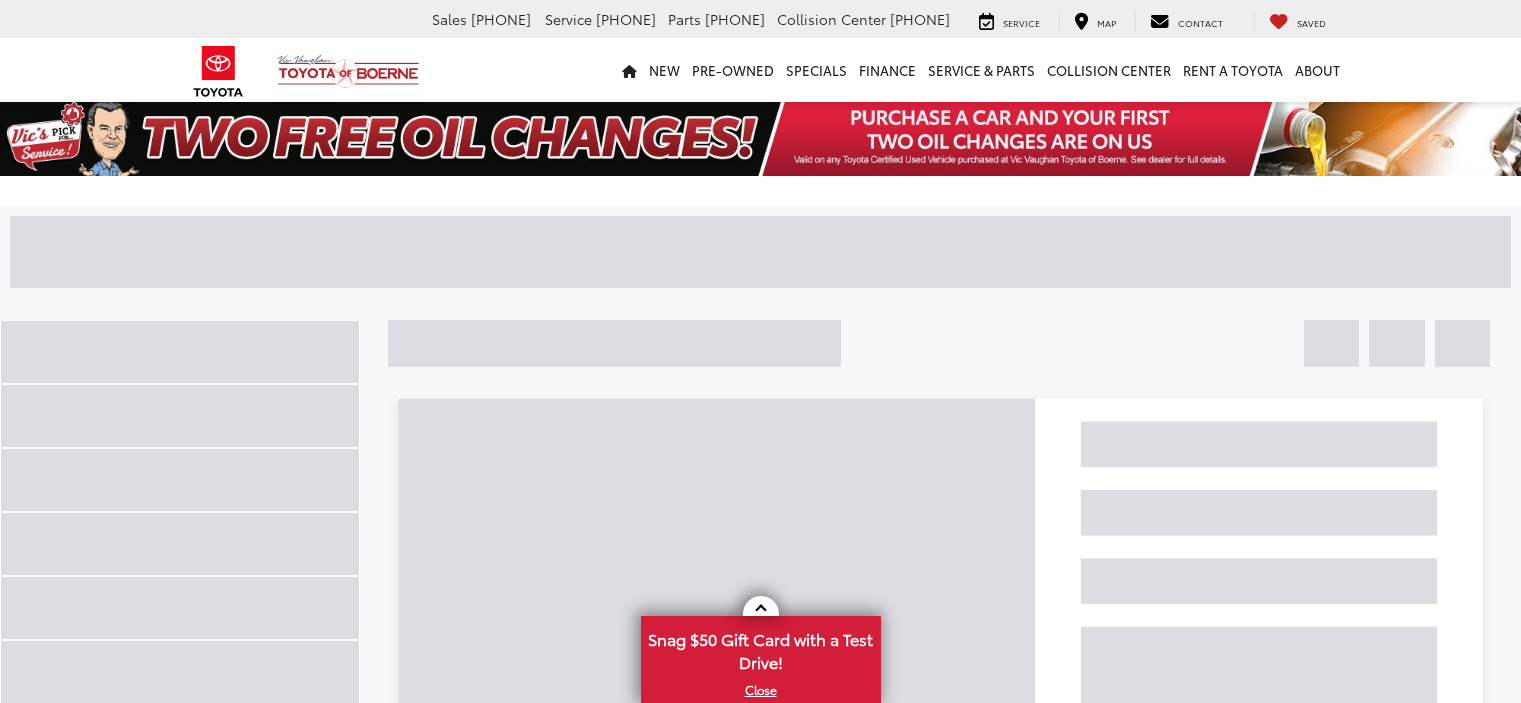 scroll, scrollTop: 0, scrollLeft: 0, axis: both 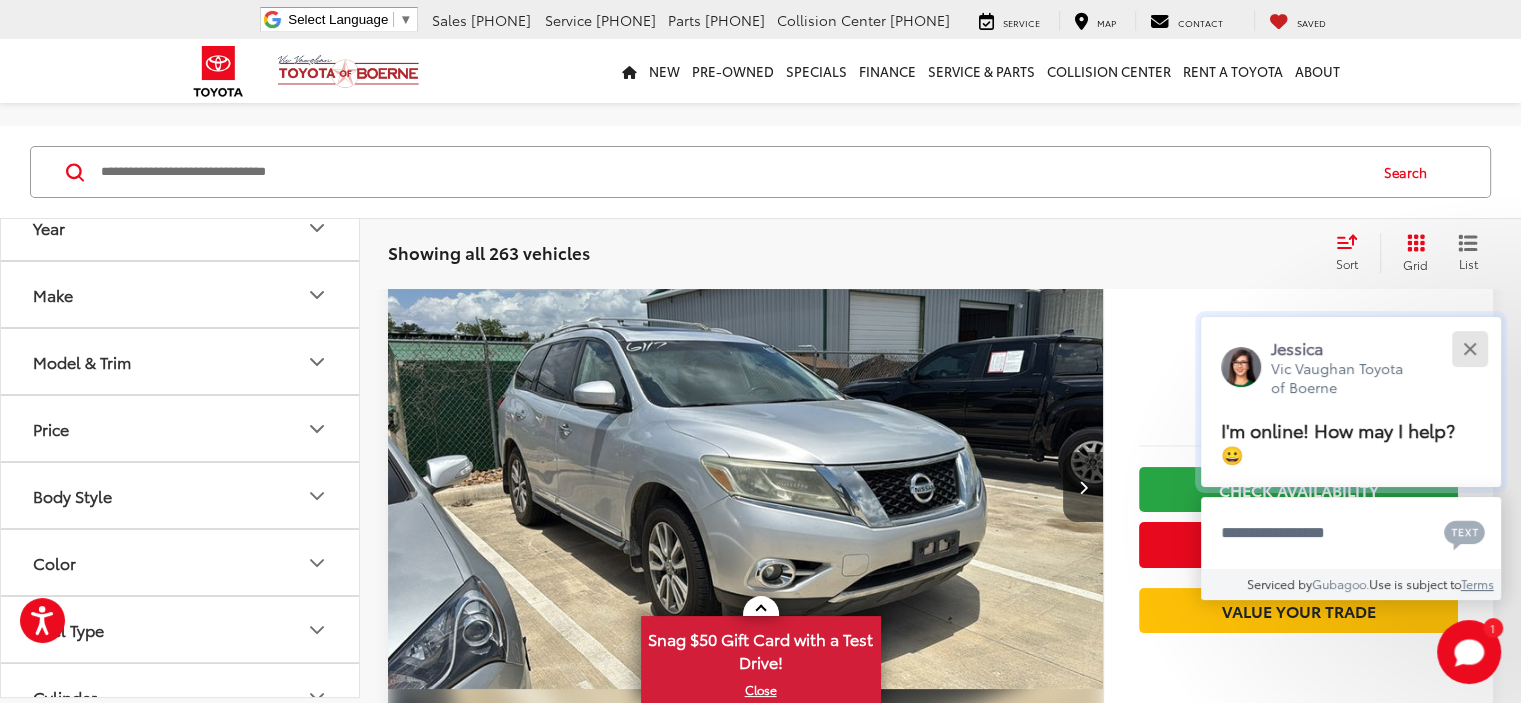 click at bounding box center (1469, 348) 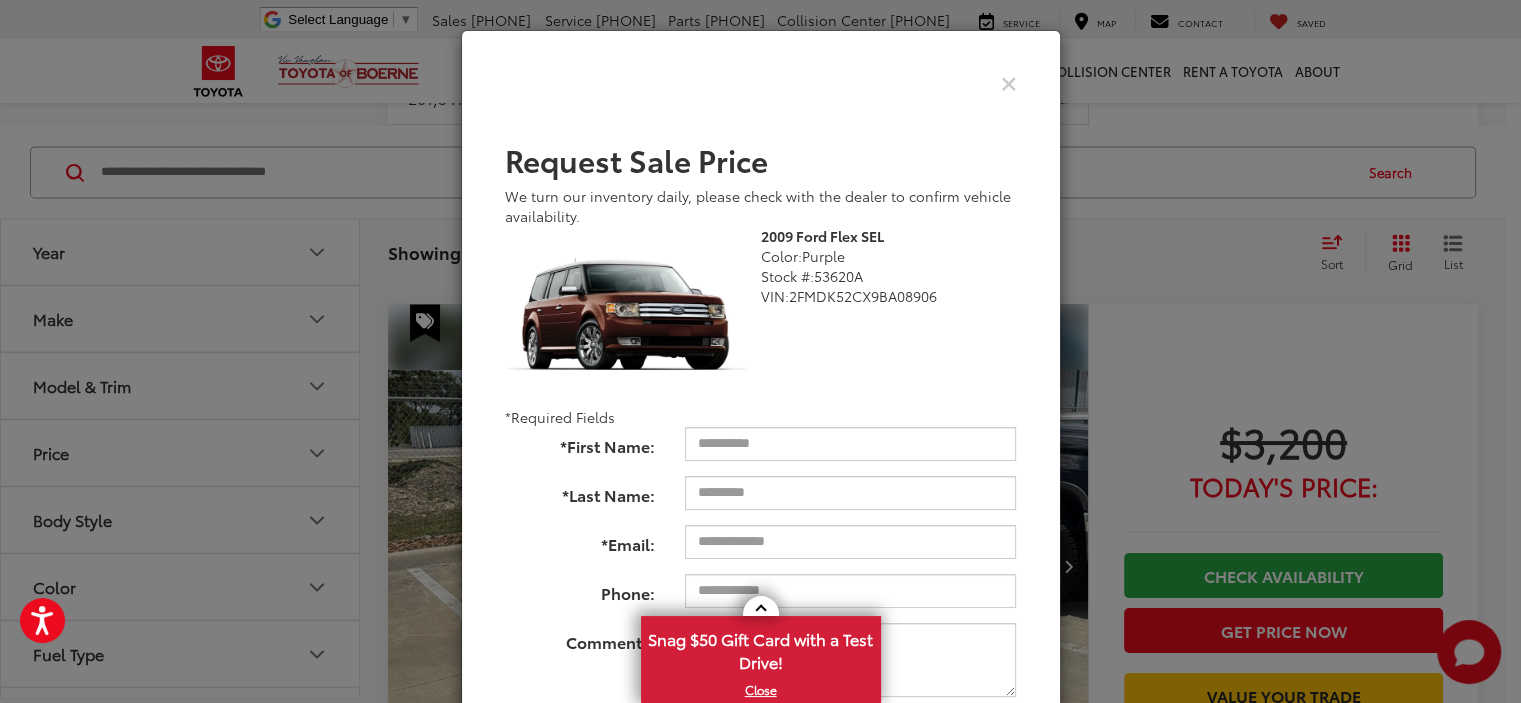 scroll, scrollTop: 2798, scrollLeft: 0, axis: vertical 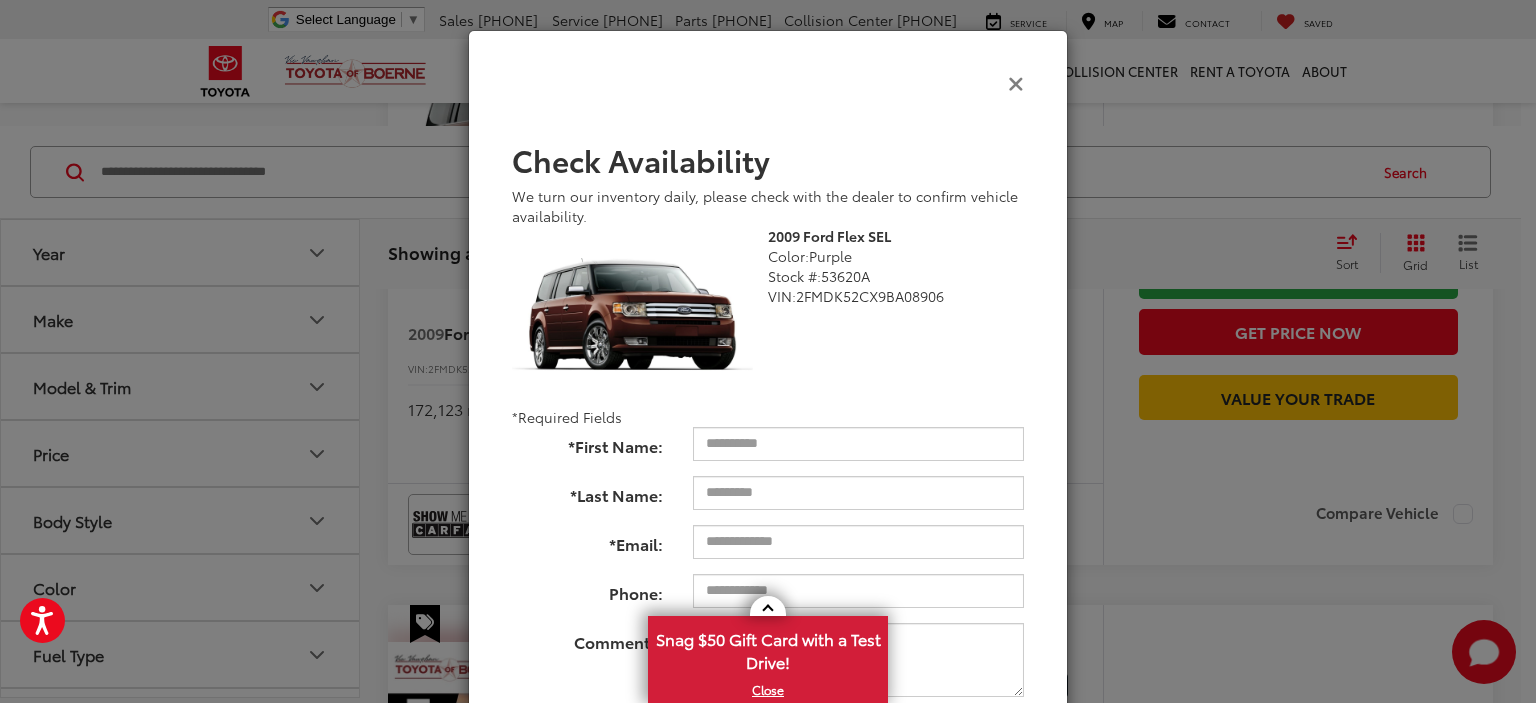 click at bounding box center (1016, 82) 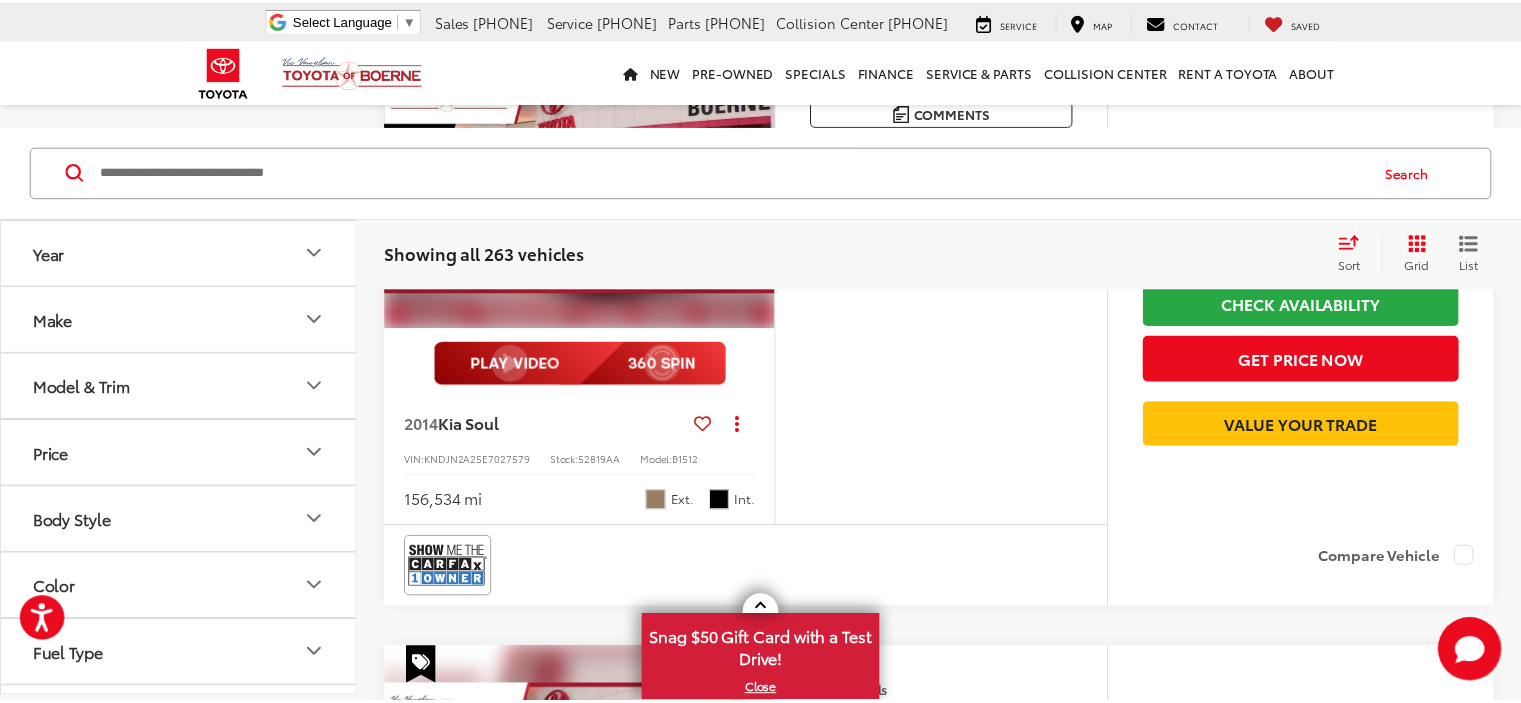 scroll, scrollTop: 5844, scrollLeft: 0, axis: vertical 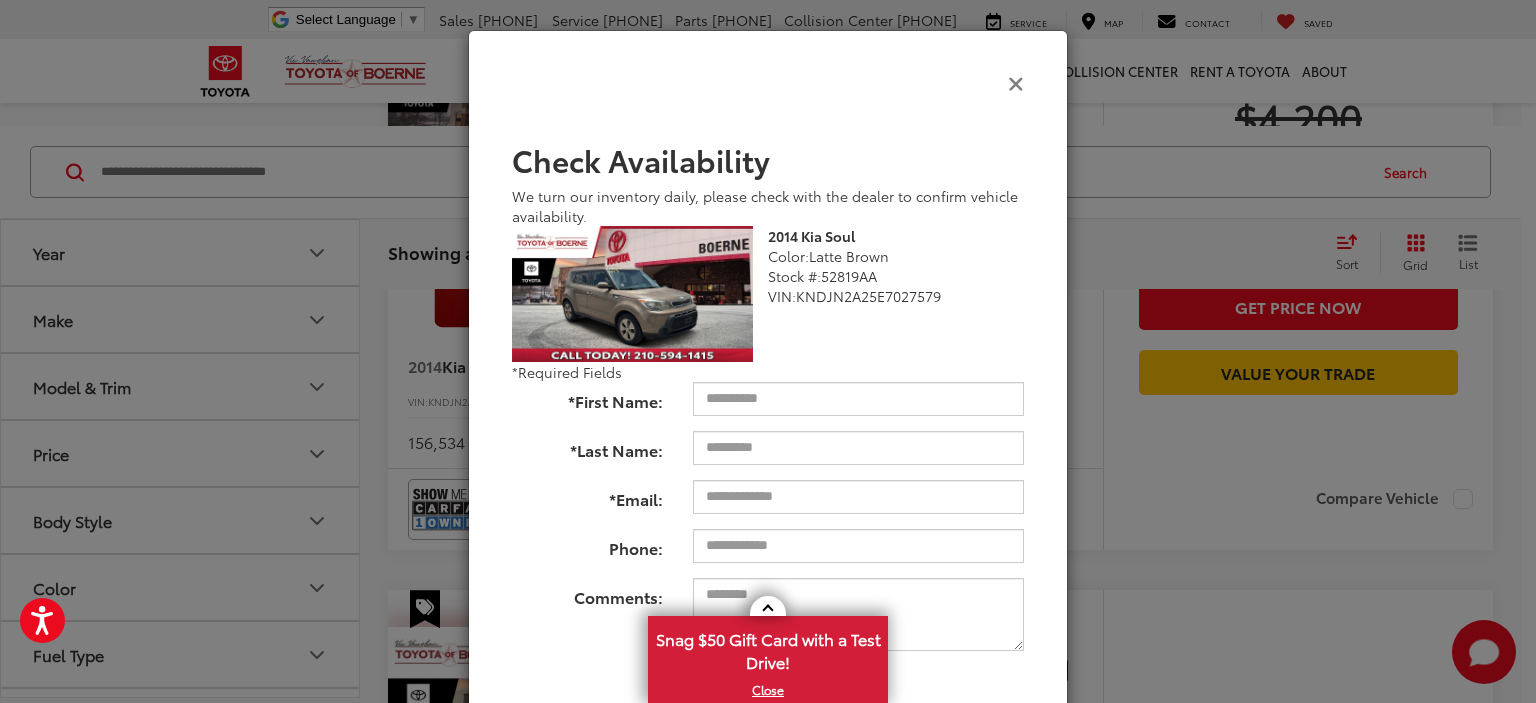 click at bounding box center [1016, 82] 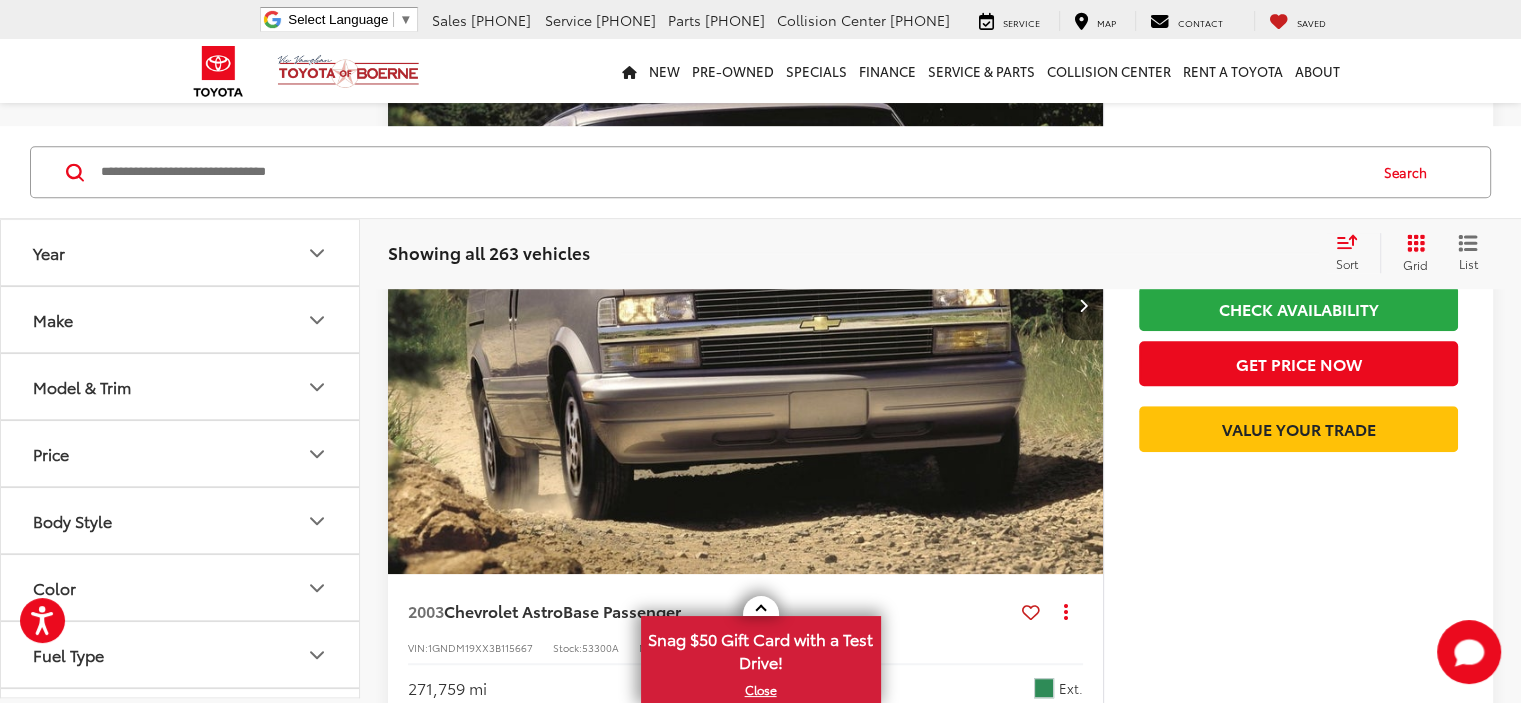 scroll, scrollTop: 0, scrollLeft: 0, axis: both 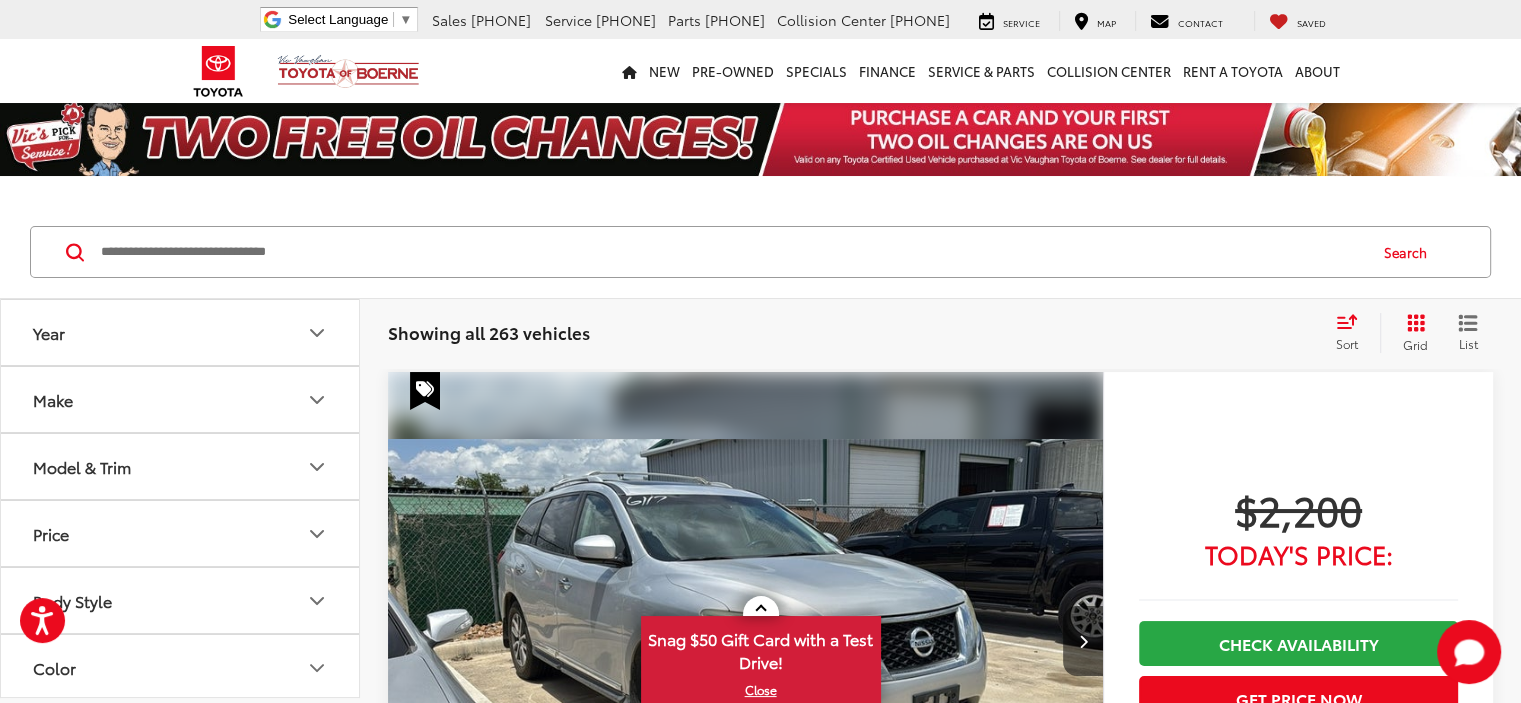 click on "Make" at bounding box center (181, 399) 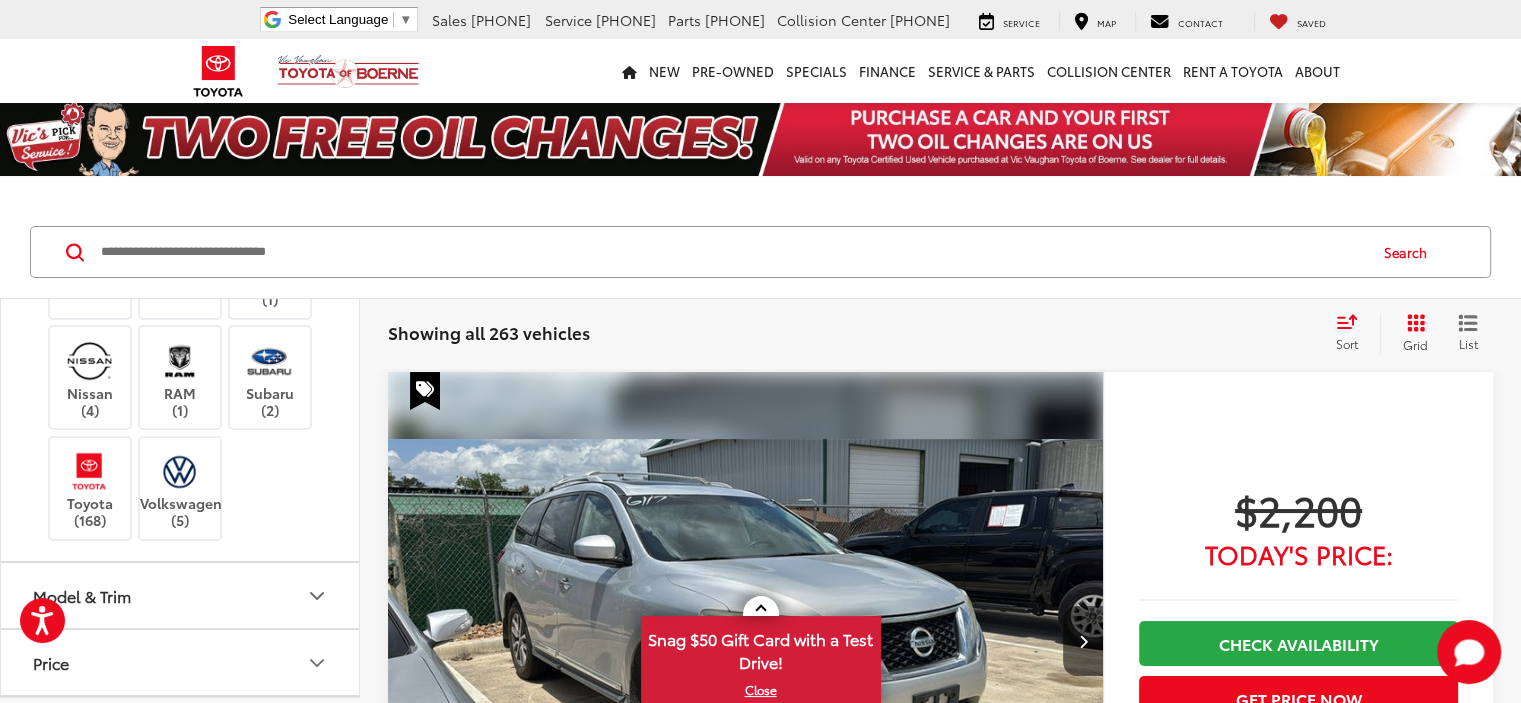 scroll, scrollTop: 620, scrollLeft: 0, axis: vertical 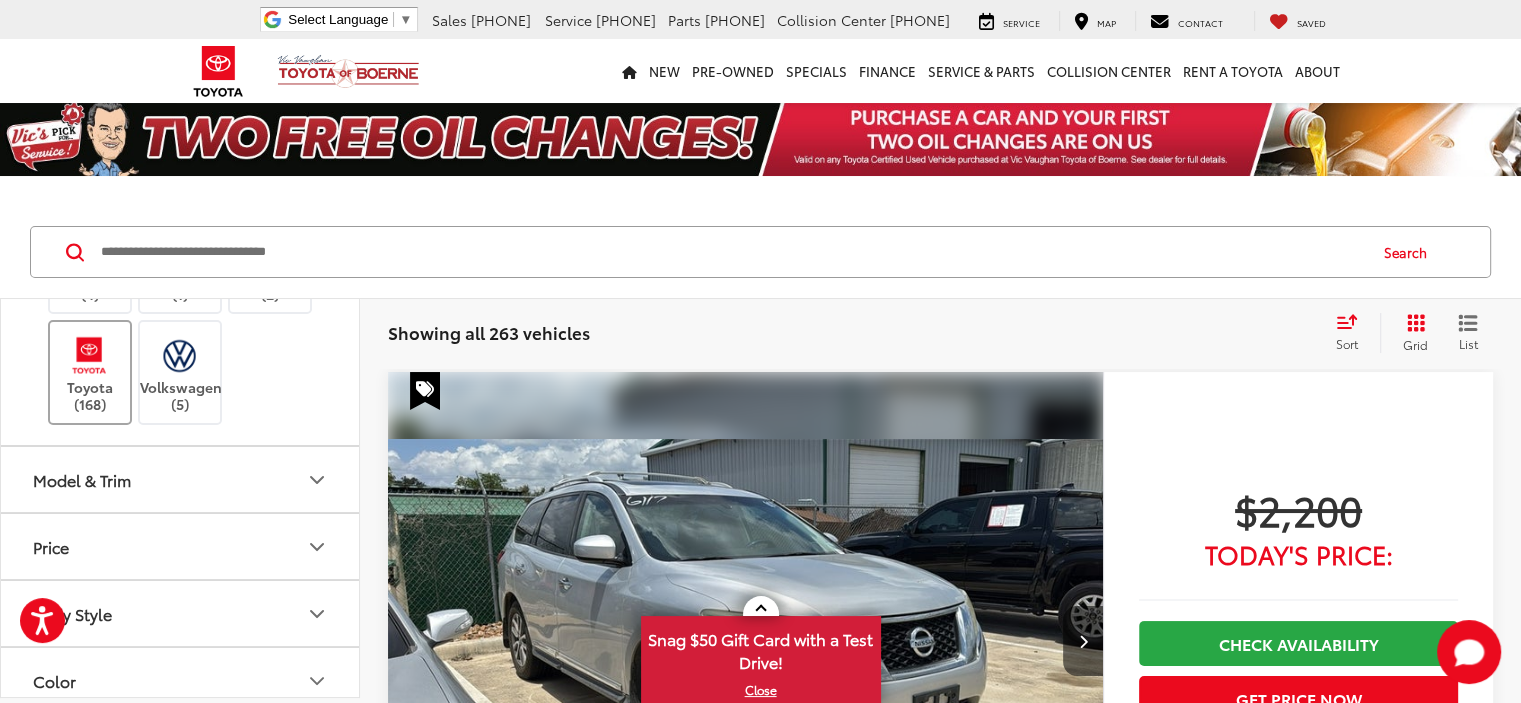 click at bounding box center (89, 355) 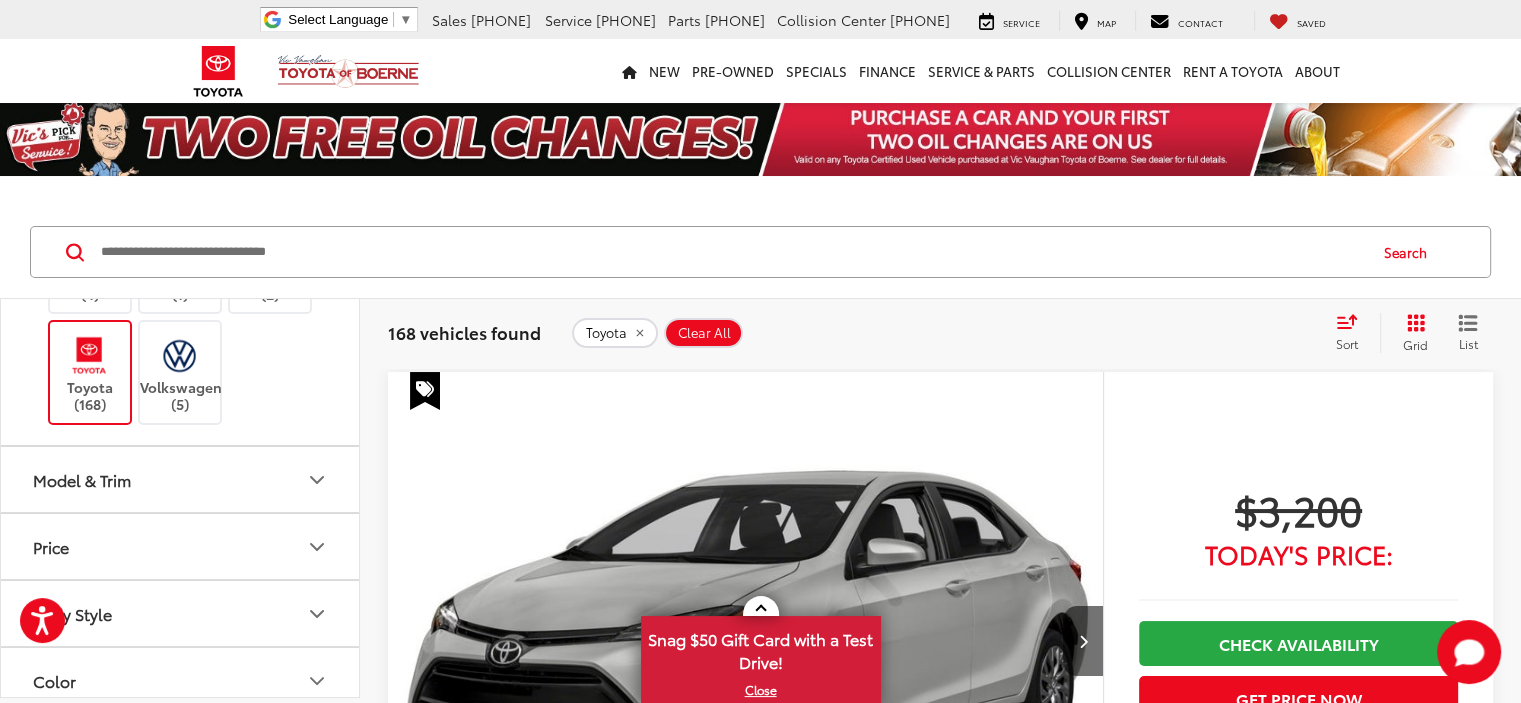click on "168 vehicles found Toyota Clear All + 0 test Sort Price:  High to Low Price:  Low to High Year:  High to Low Year:  Low to High Mileage:  High to Low Mileage:  Low to High Distance:  Near to Far Distance:  Far to Near Featured Vehicles Grid List" at bounding box center [940, 333] 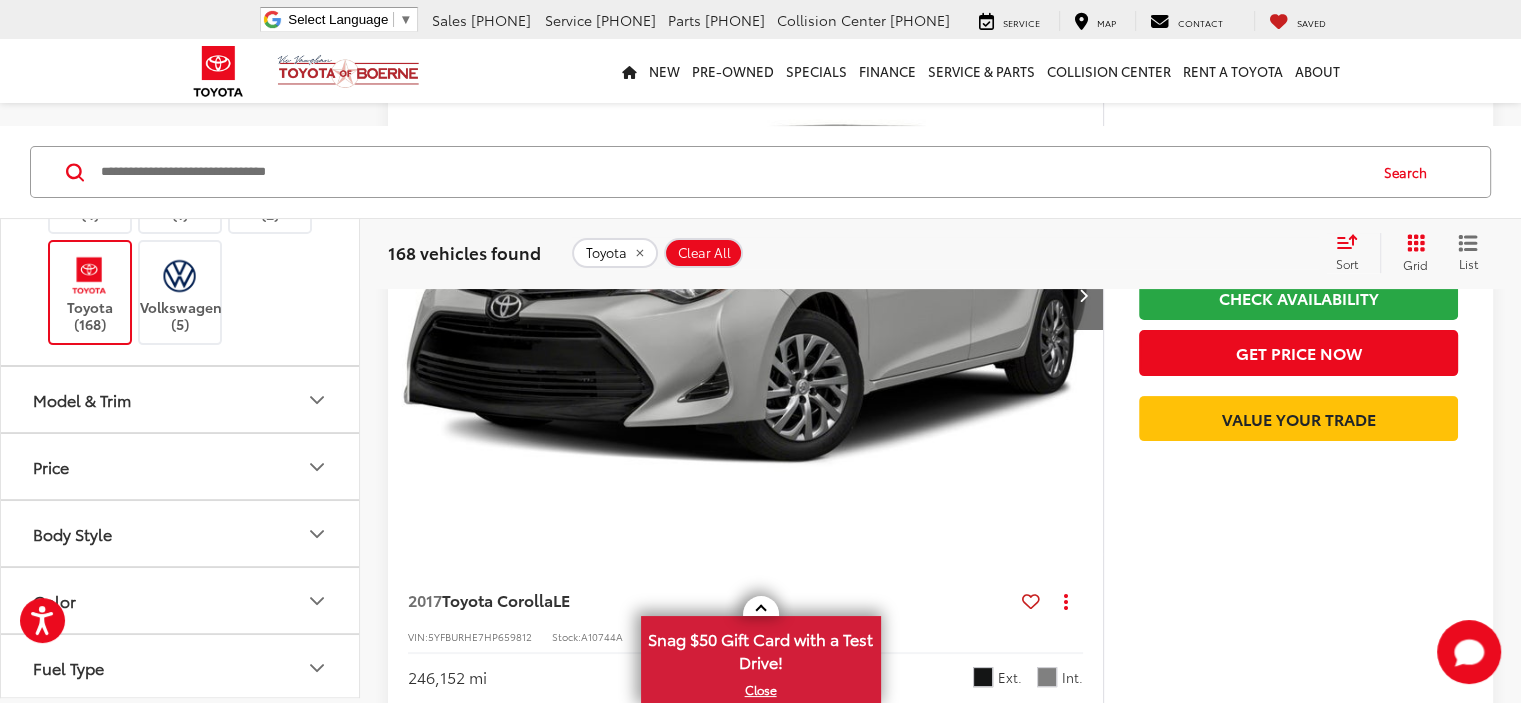 scroll, scrollTop: 377, scrollLeft: 0, axis: vertical 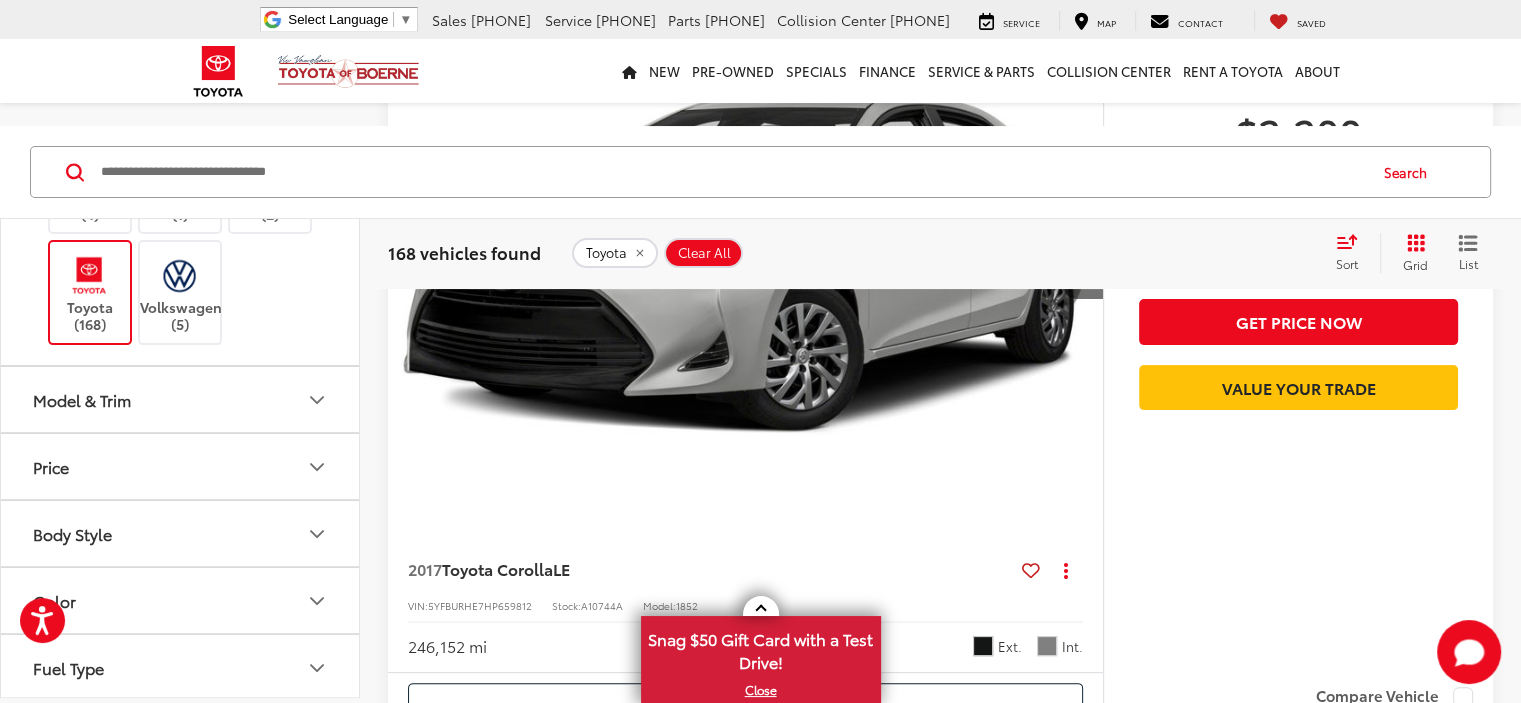 click 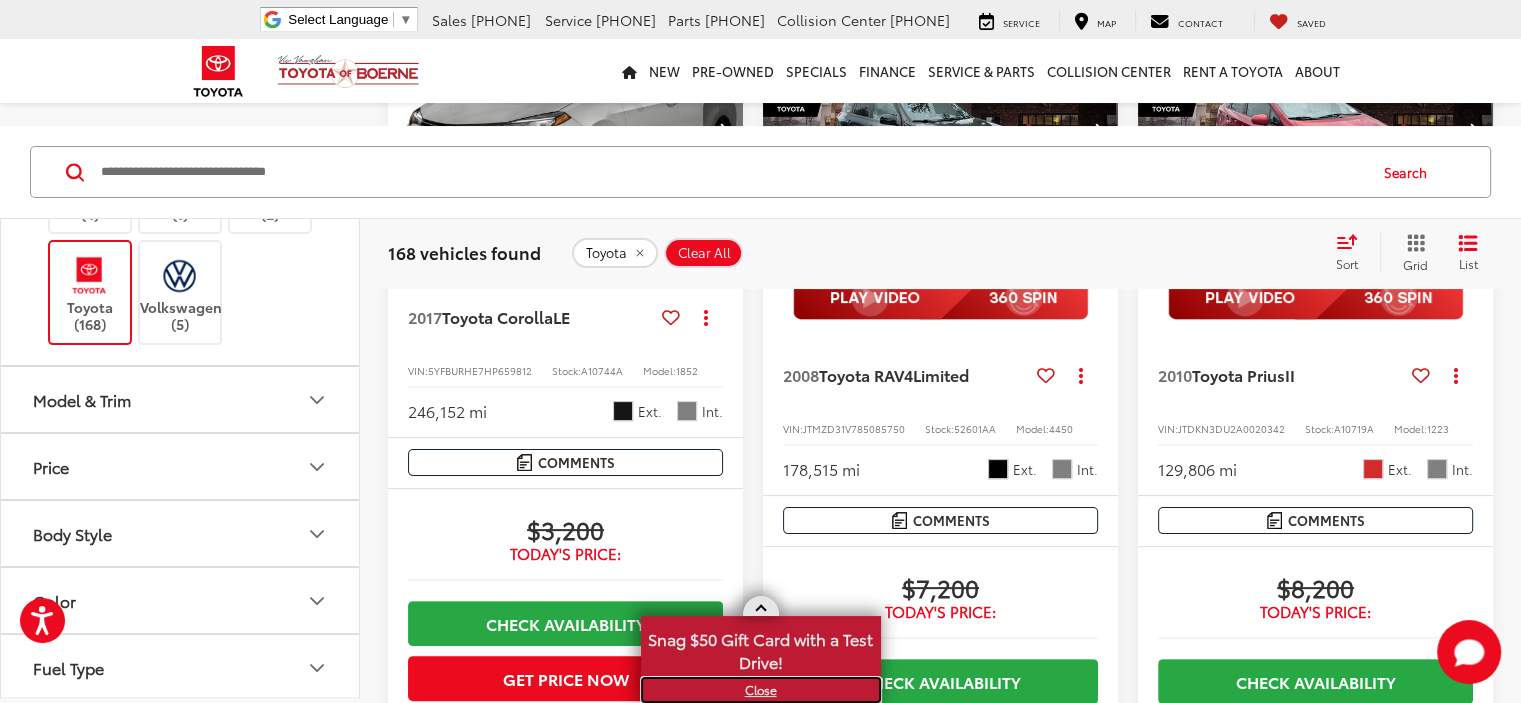 click on "X" at bounding box center (761, 690) 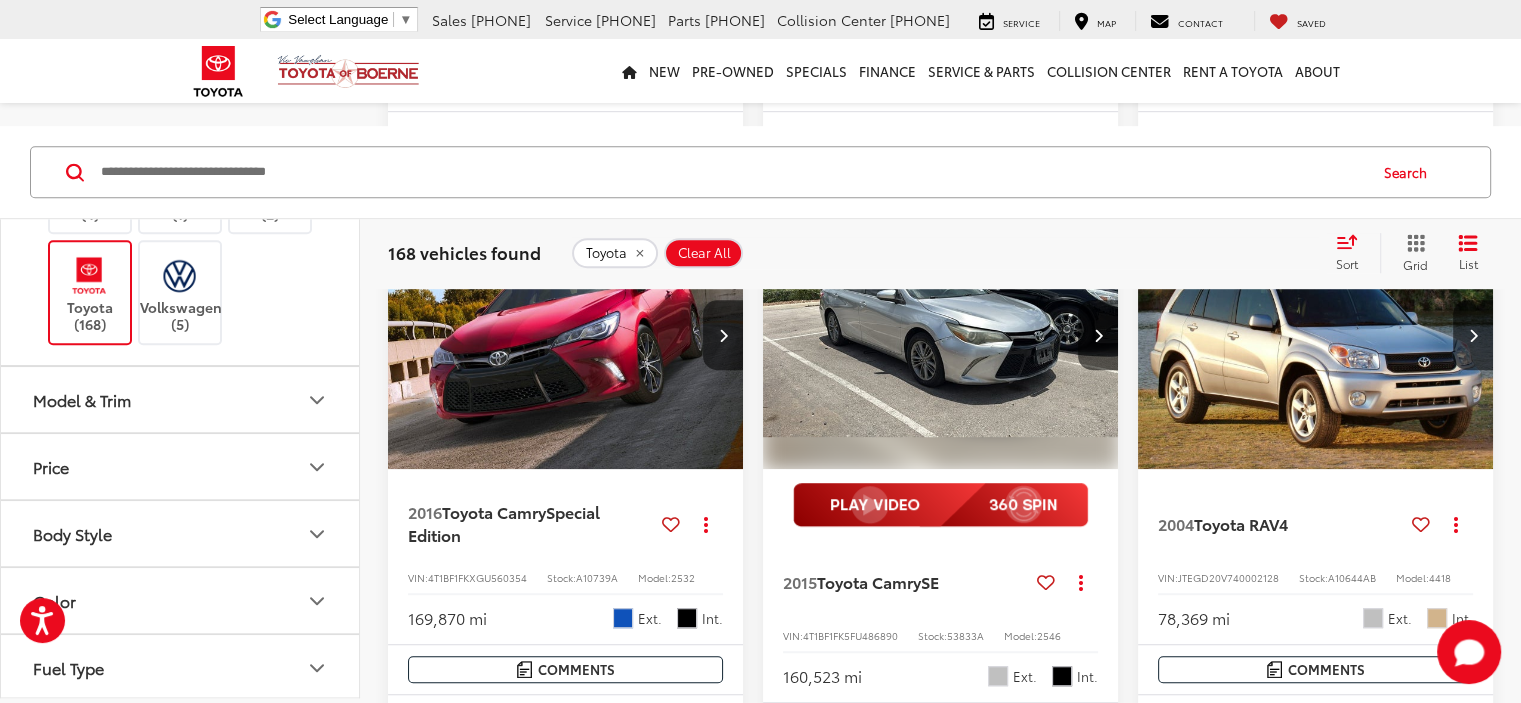 scroll, scrollTop: 1167, scrollLeft: 0, axis: vertical 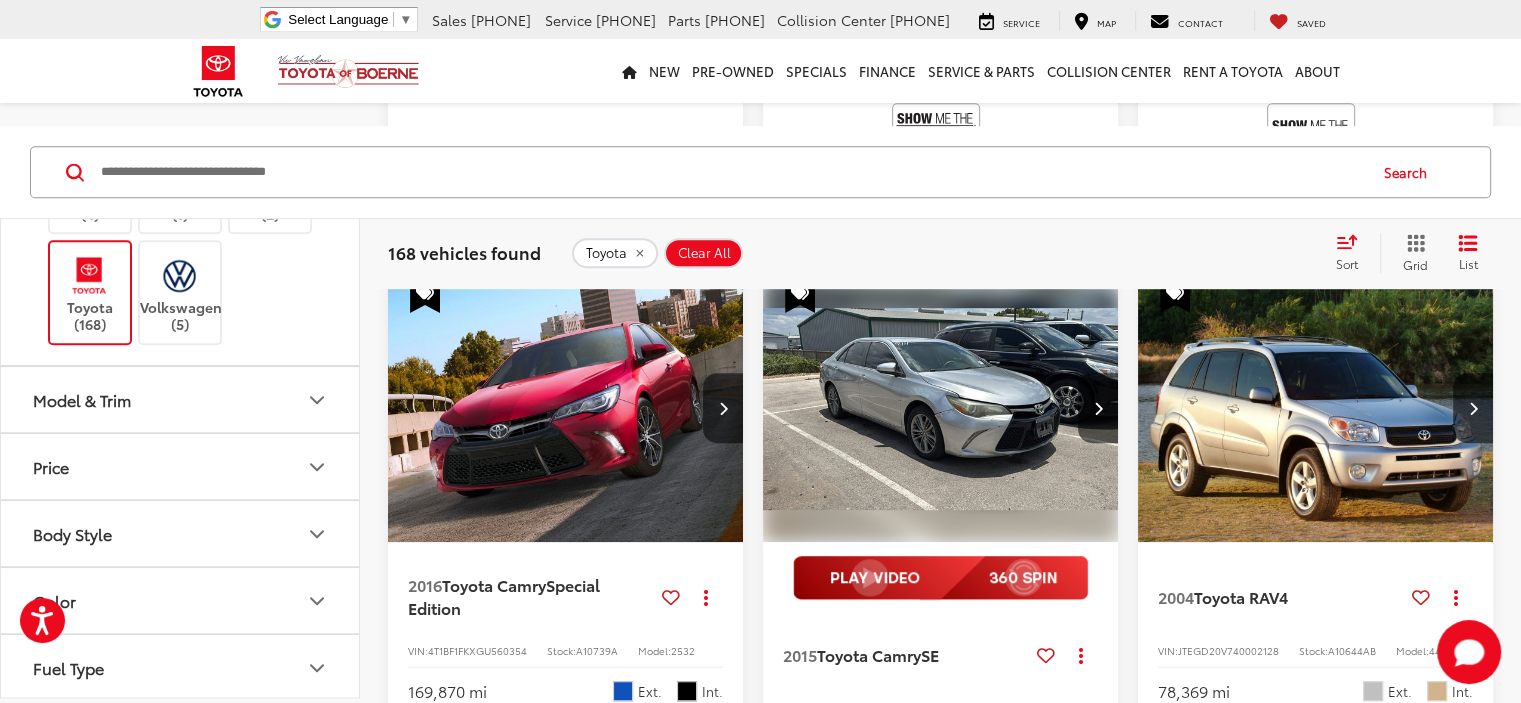 click at bounding box center (1316, 409) 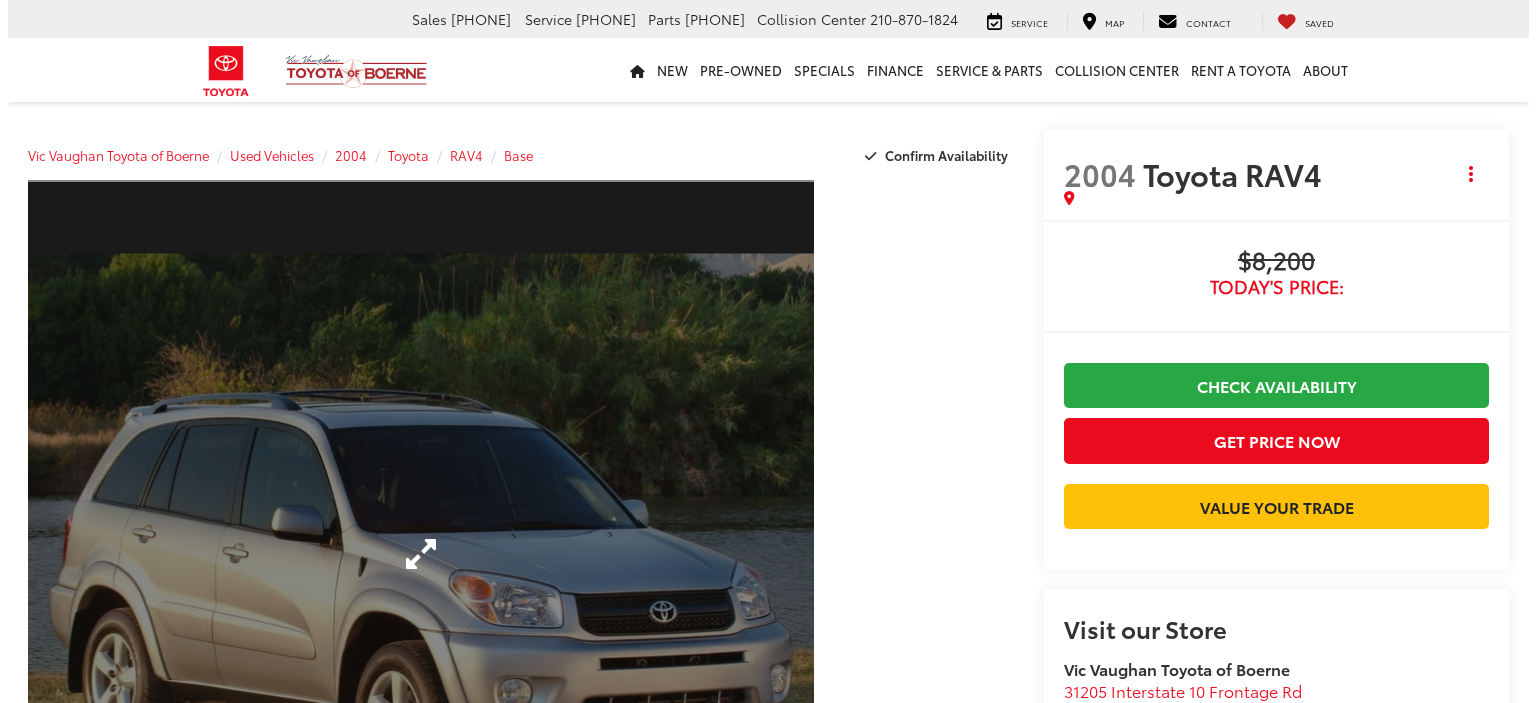 scroll, scrollTop: 0, scrollLeft: 0, axis: both 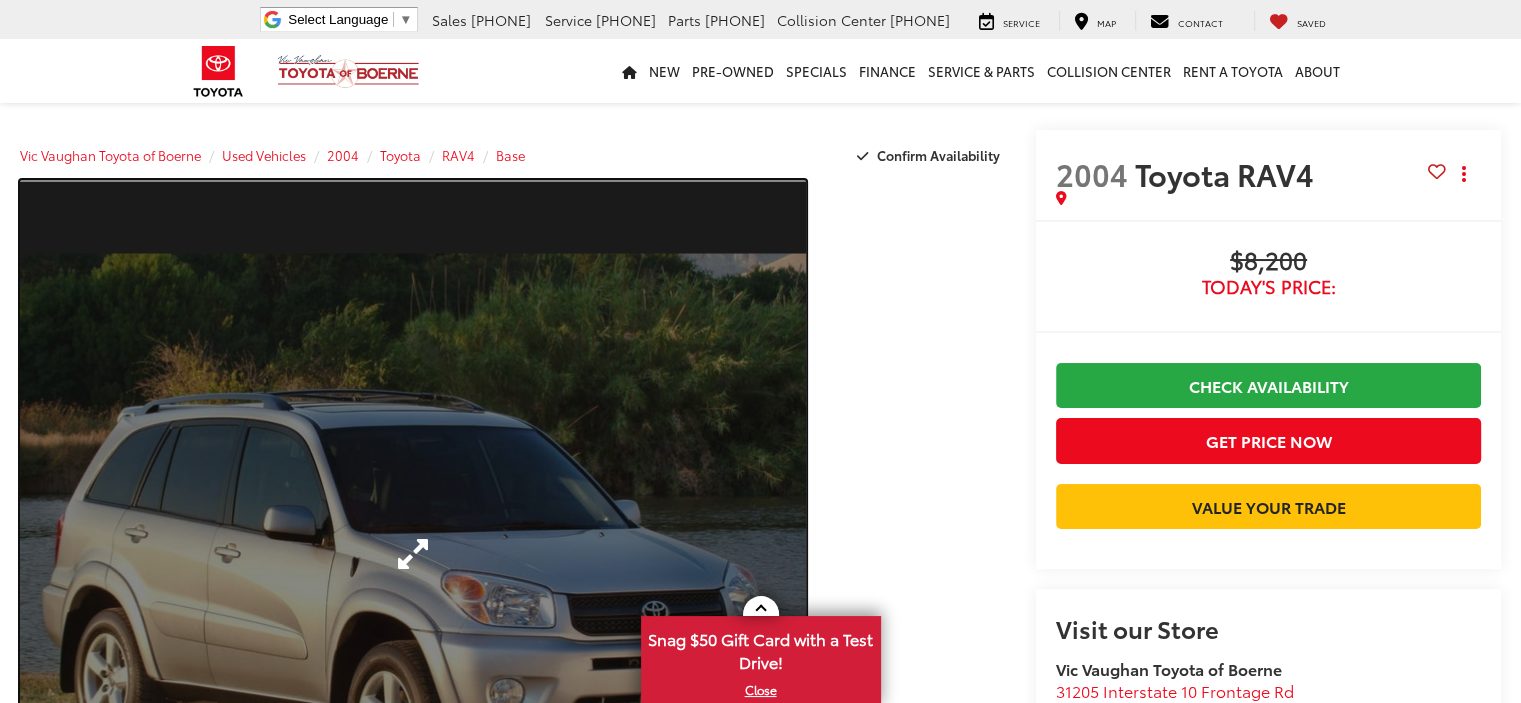 click at bounding box center [413, 553] 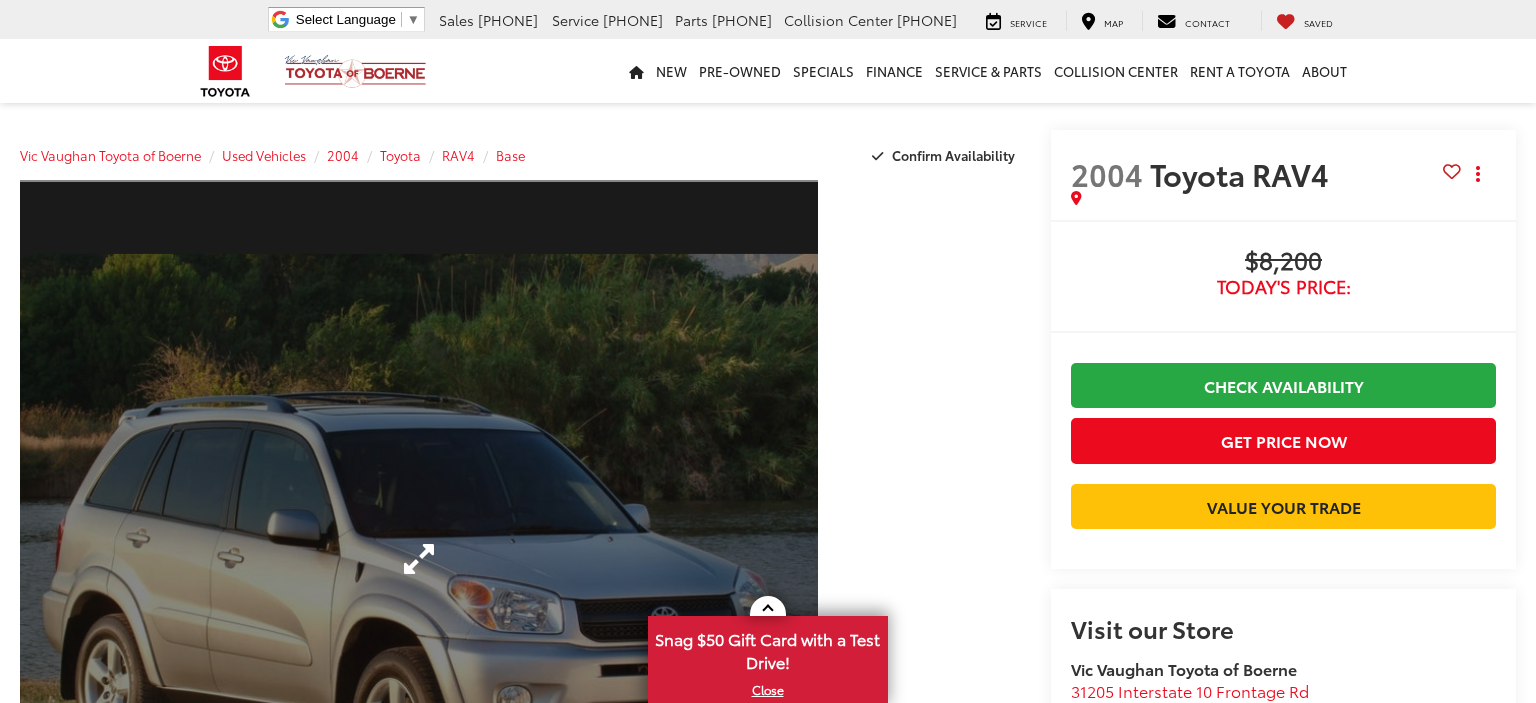 scroll, scrollTop: 0, scrollLeft: 0, axis: both 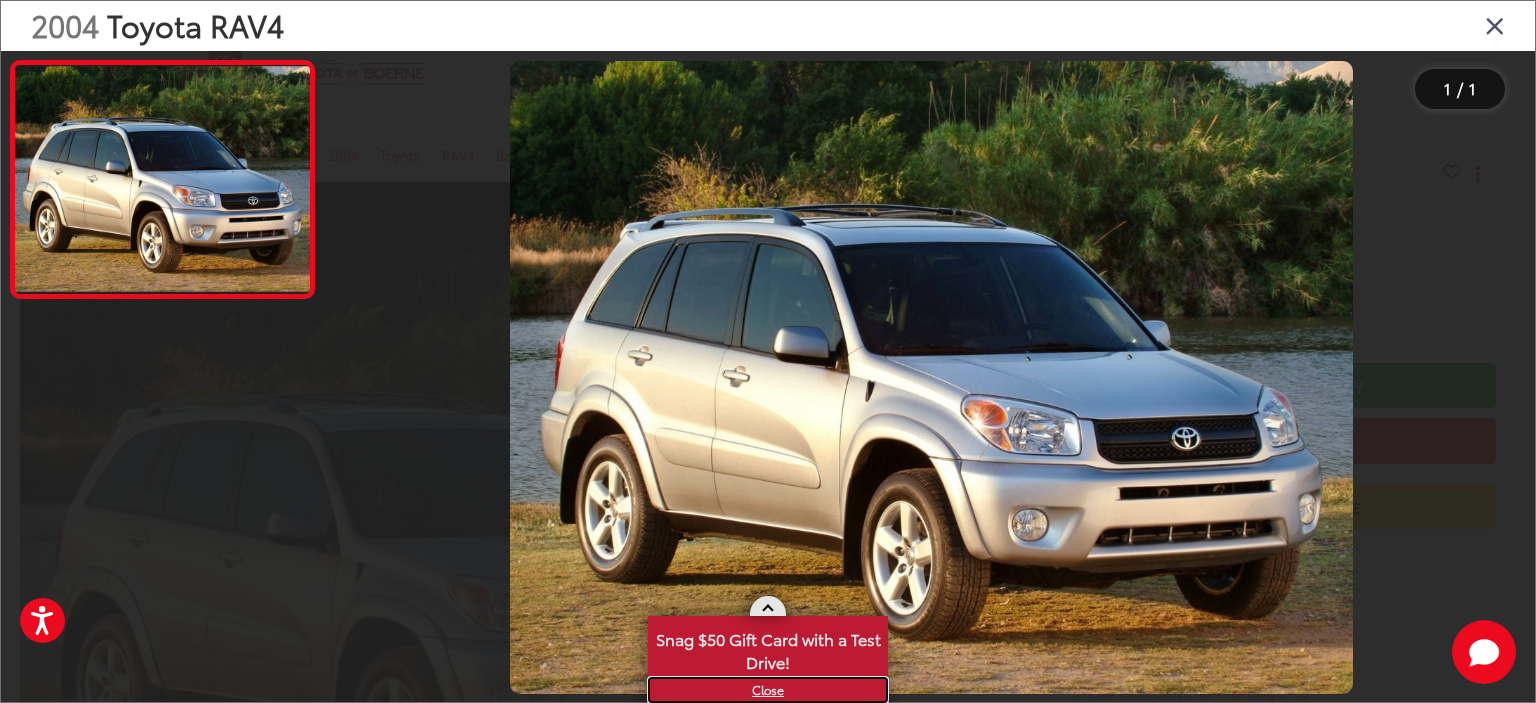 click on "X" at bounding box center [768, 690] 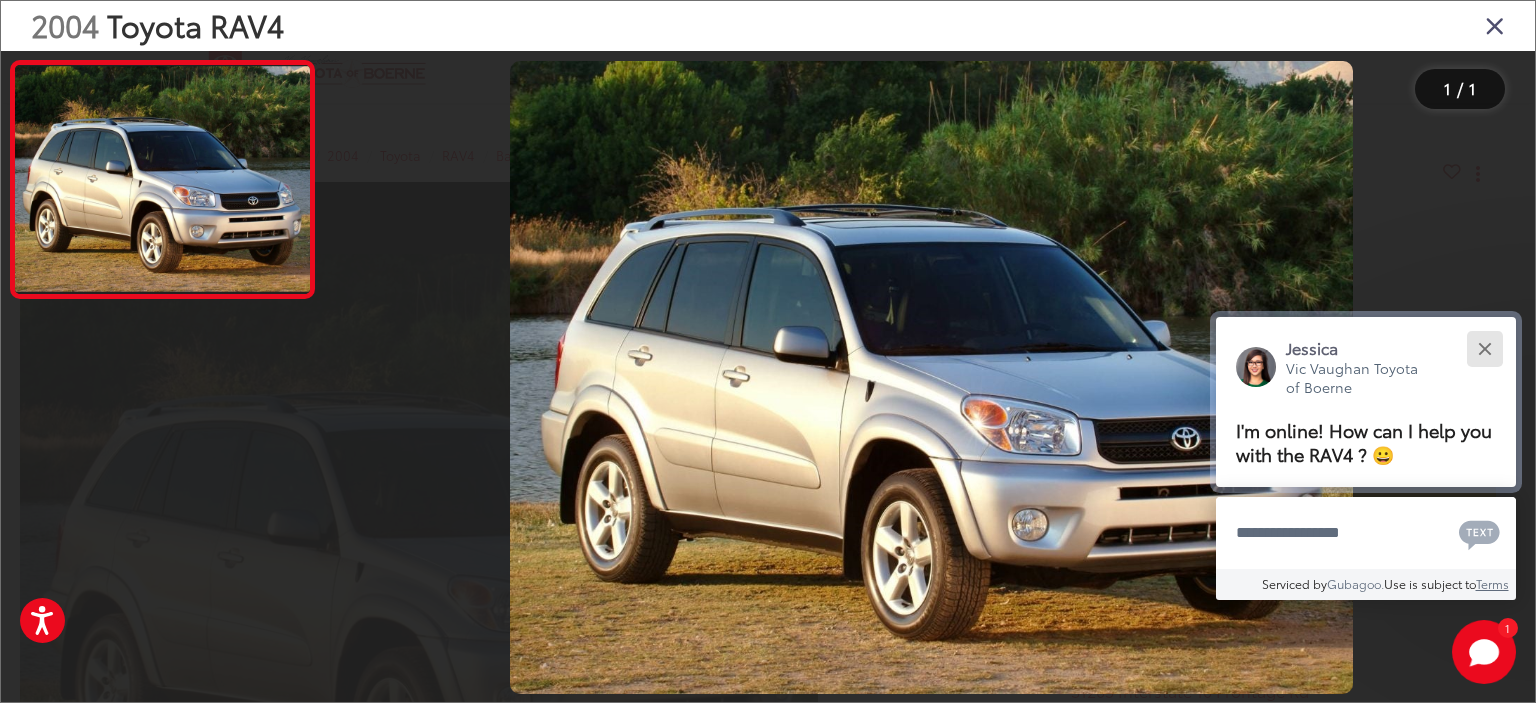 click at bounding box center [1484, 348] 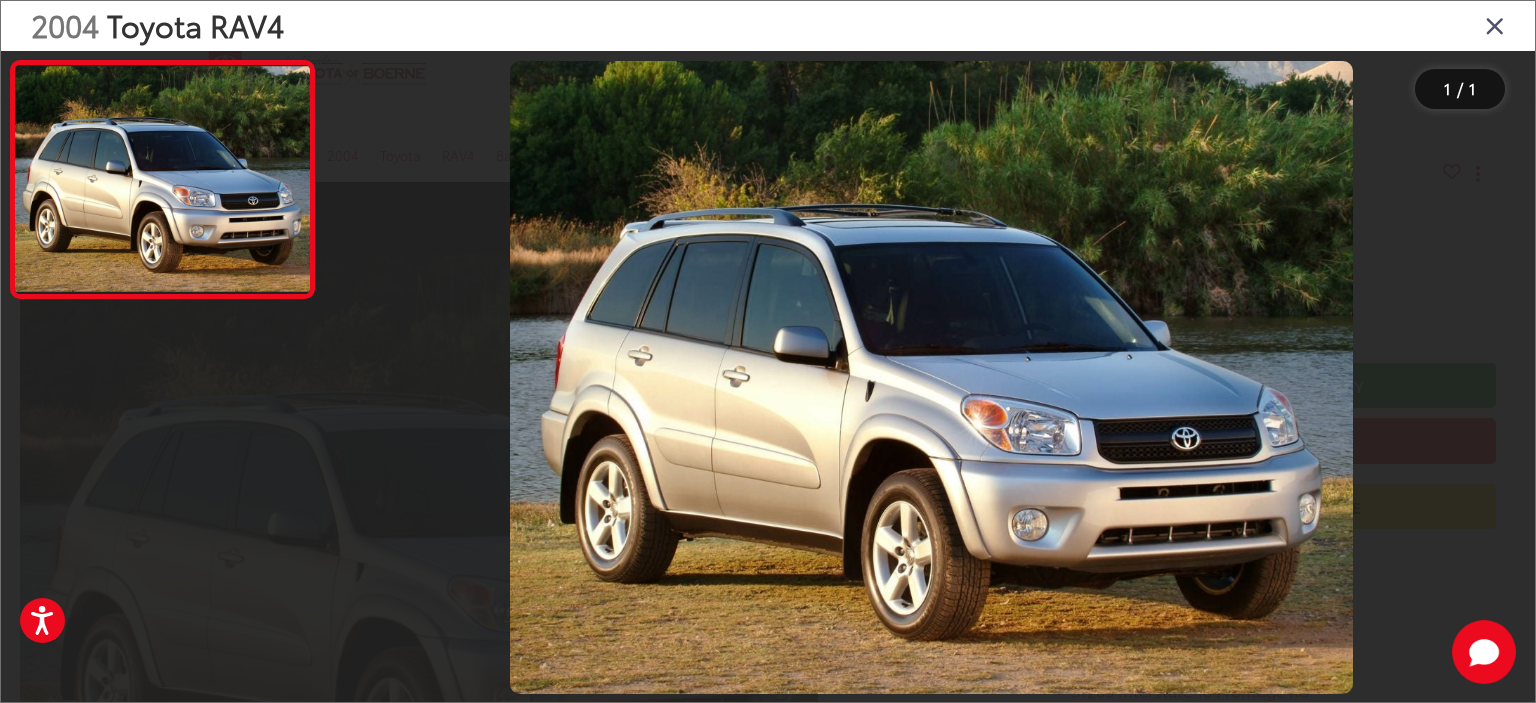 click at bounding box center [1495, 25] 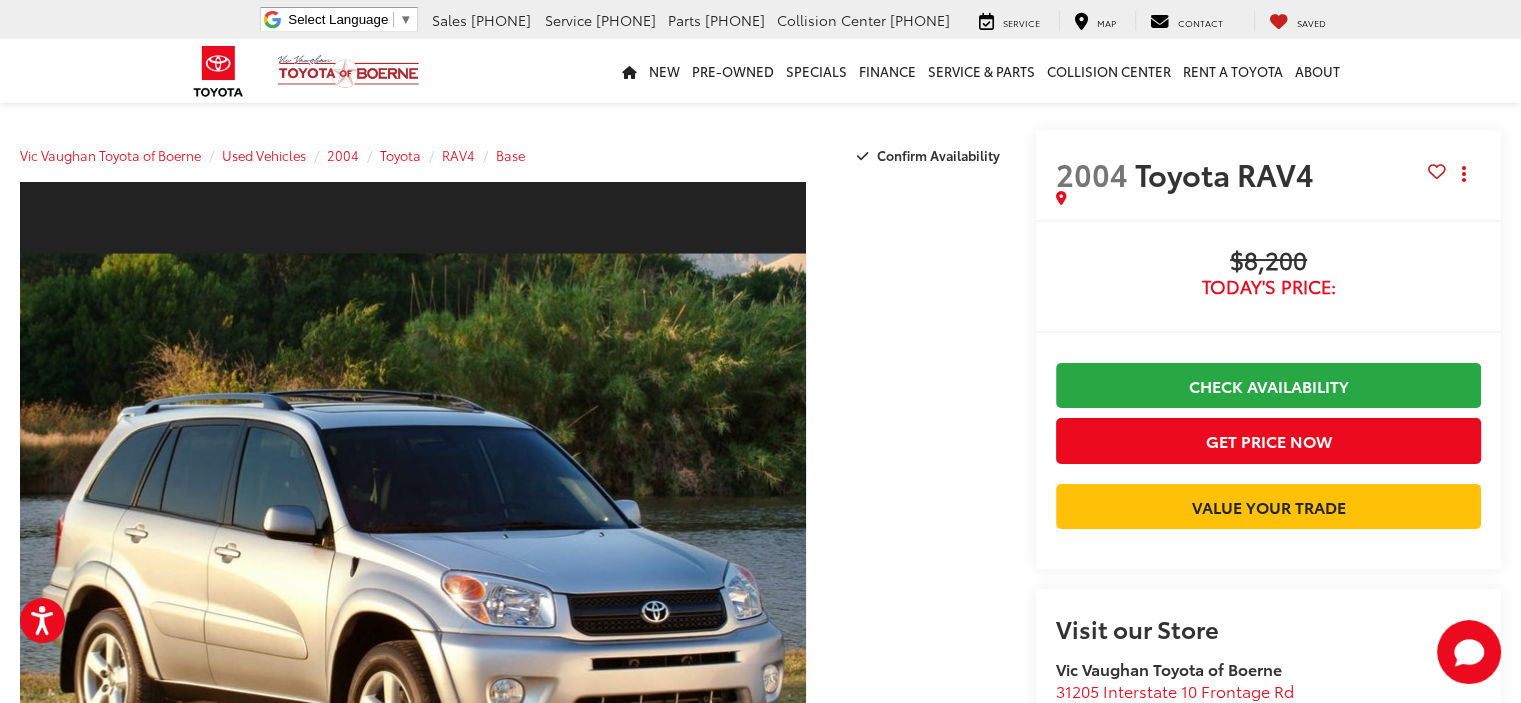 click at bounding box center [917, 558] 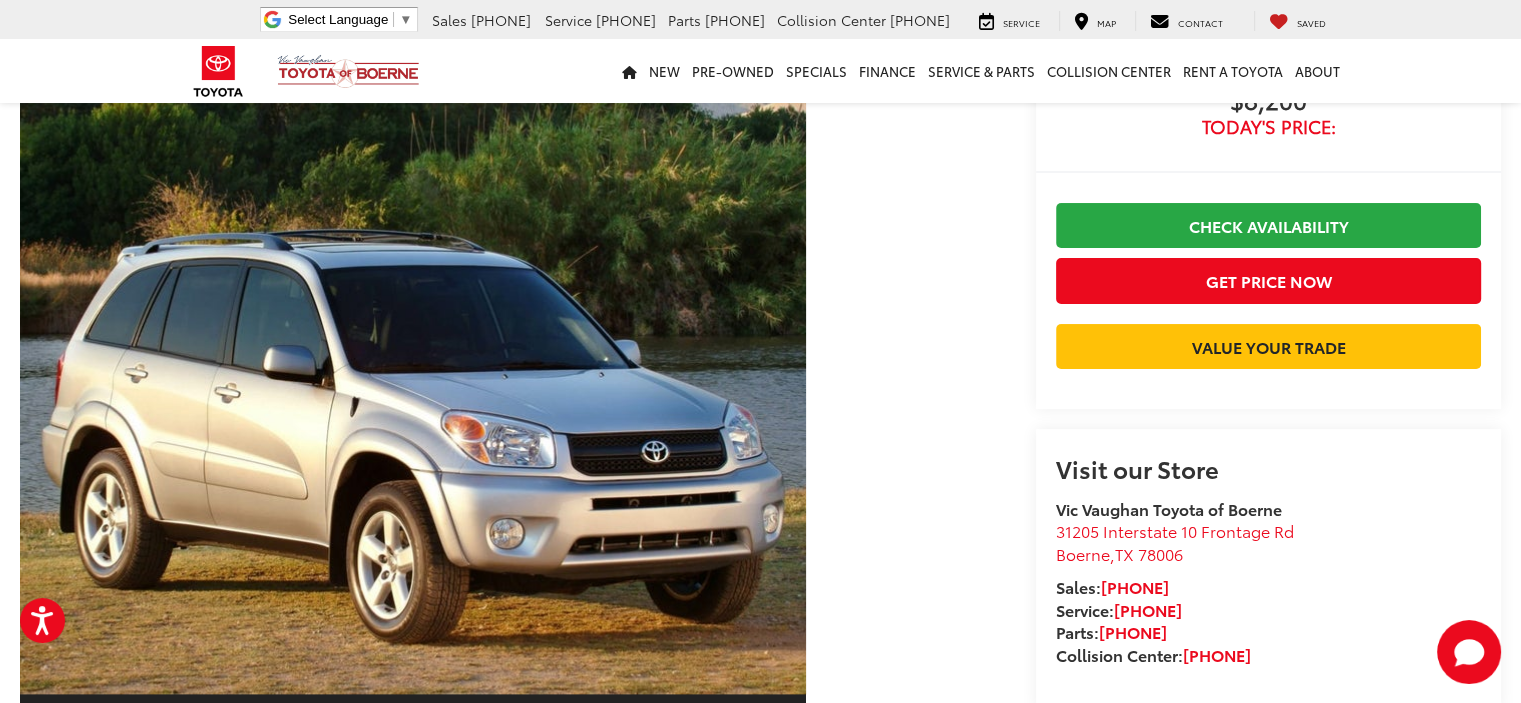 scroll, scrollTop: 200, scrollLeft: 0, axis: vertical 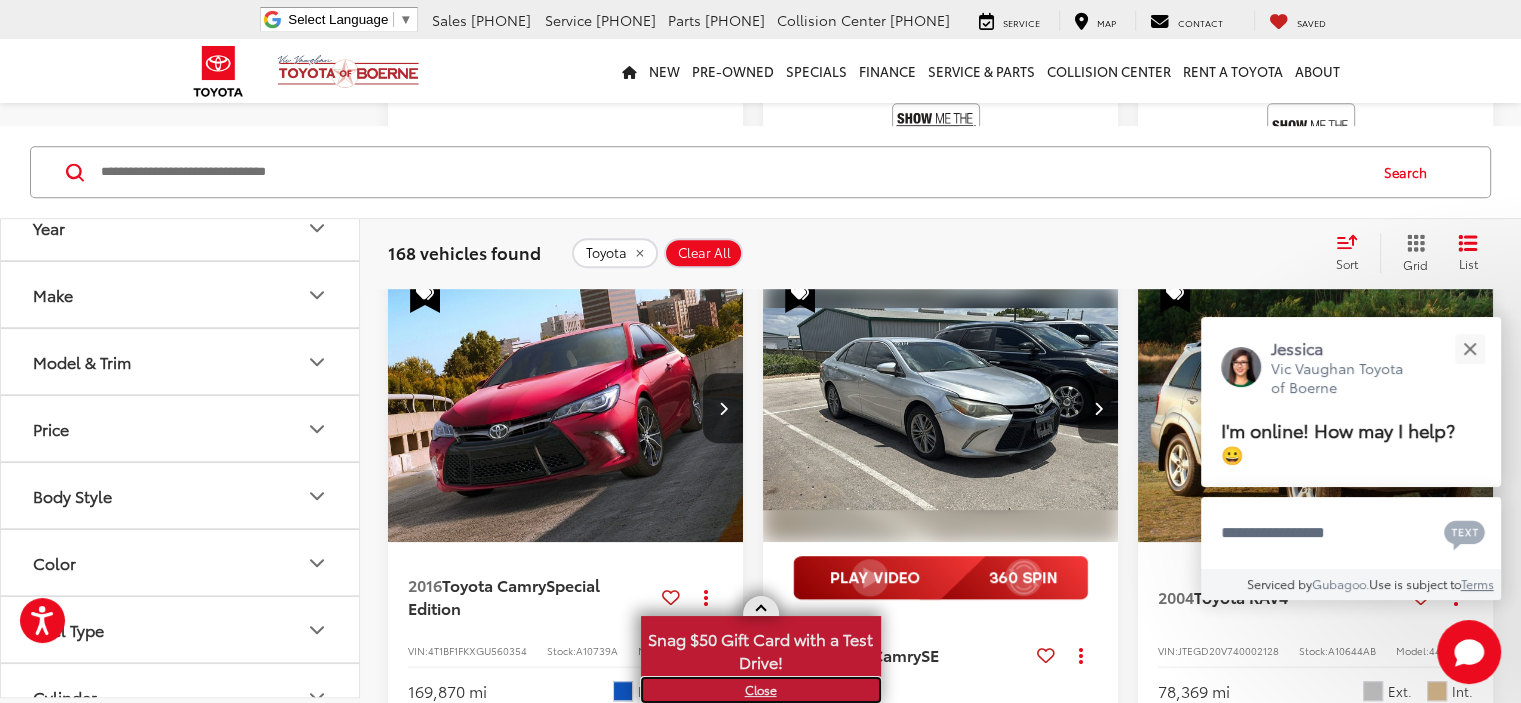 click on "X" at bounding box center [761, 690] 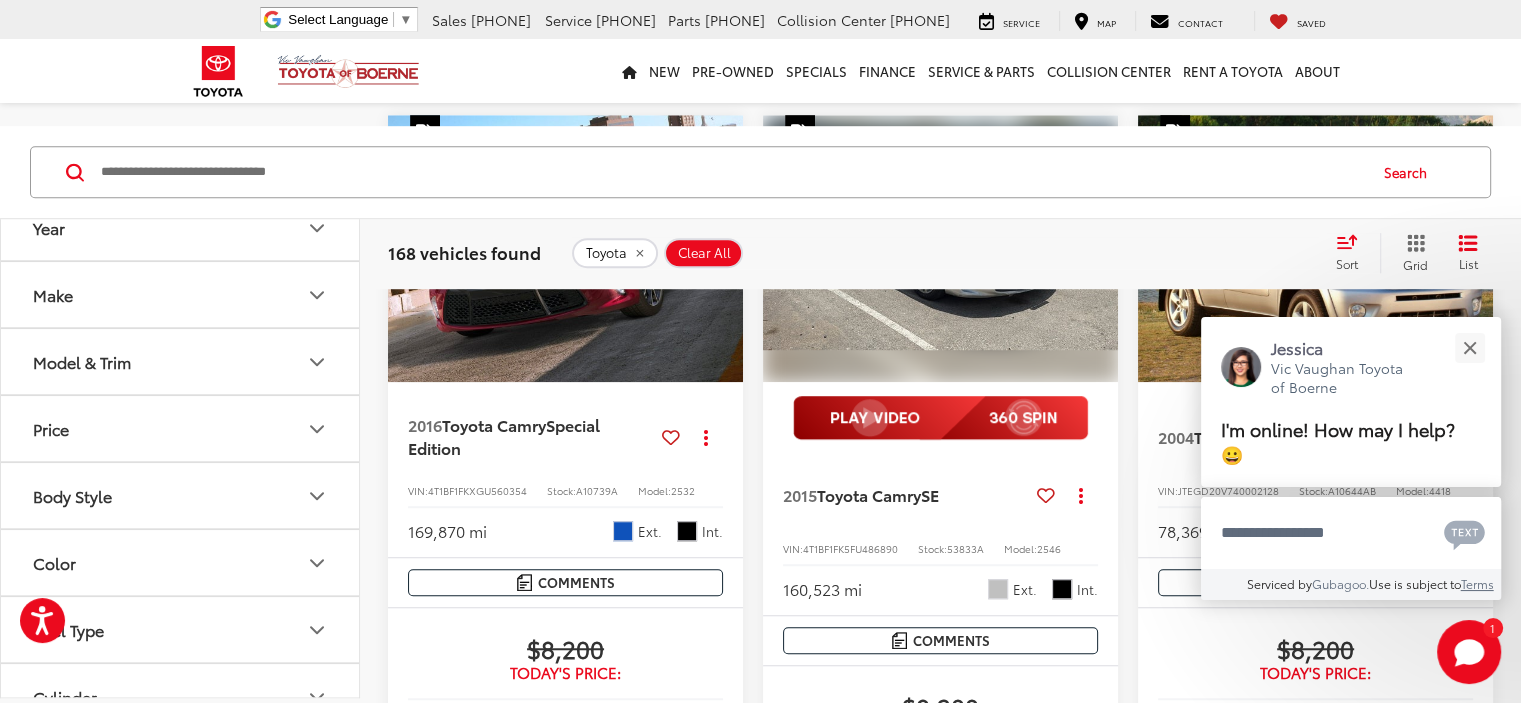 scroll, scrollTop: 1367, scrollLeft: 0, axis: vertical 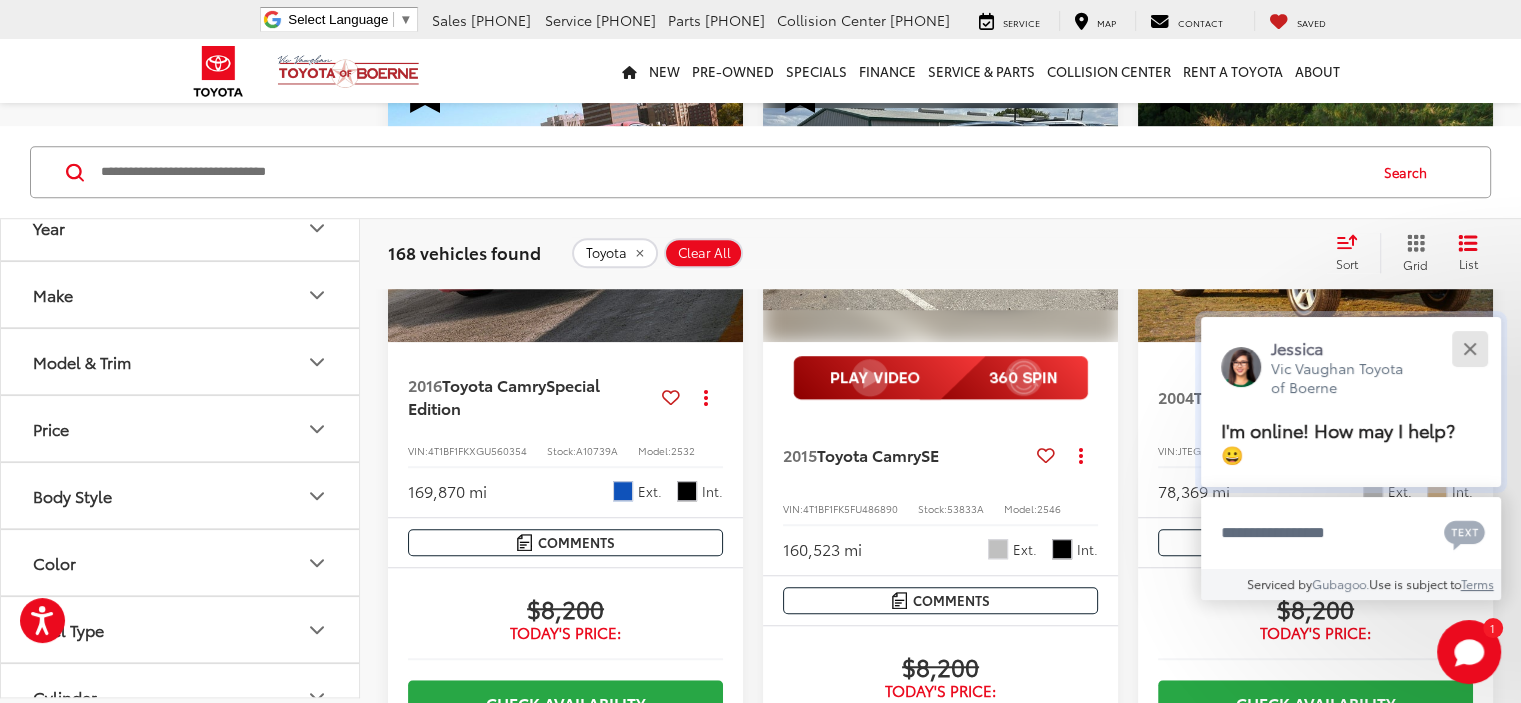 click at bounding box center (1469, 348) 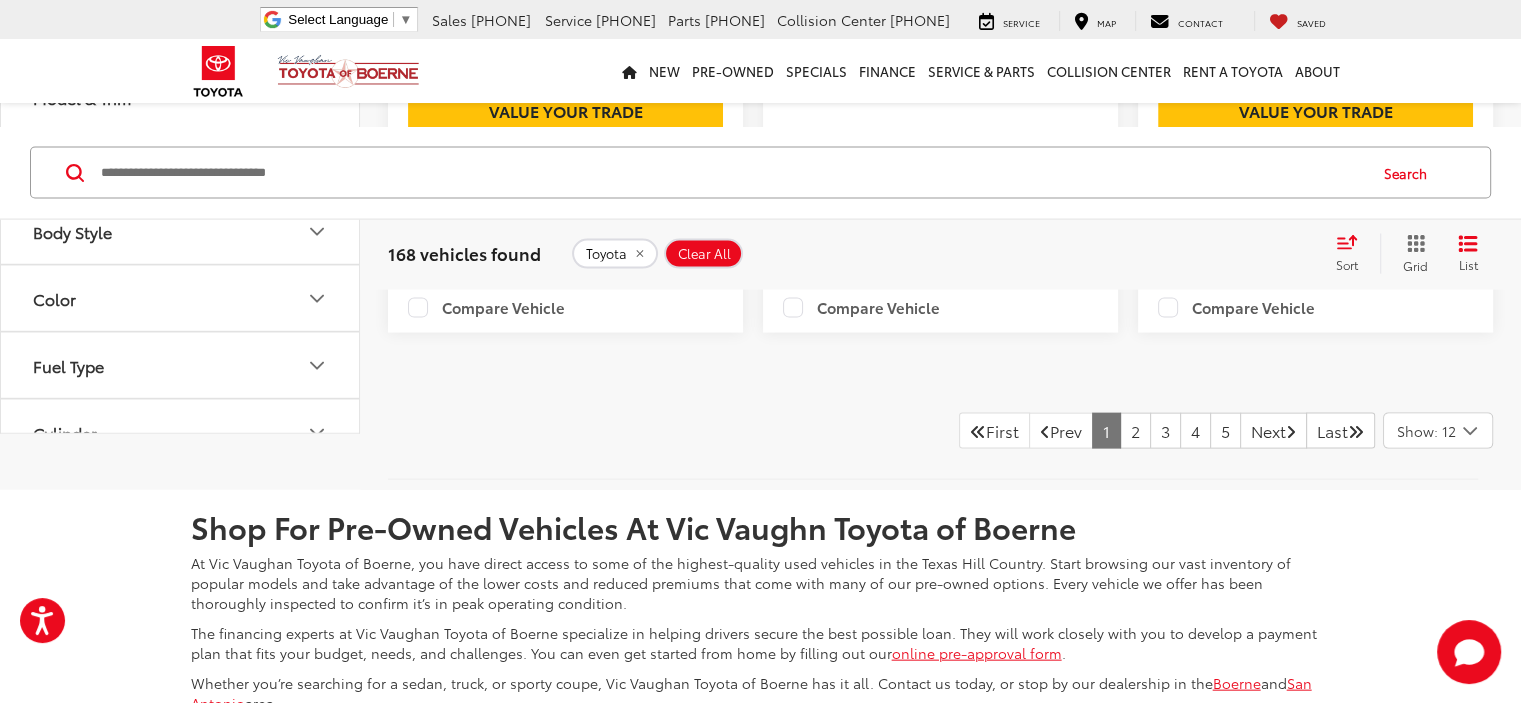 scroll, scrollTop: 4287, scrollLeft: 0, axis: vertical 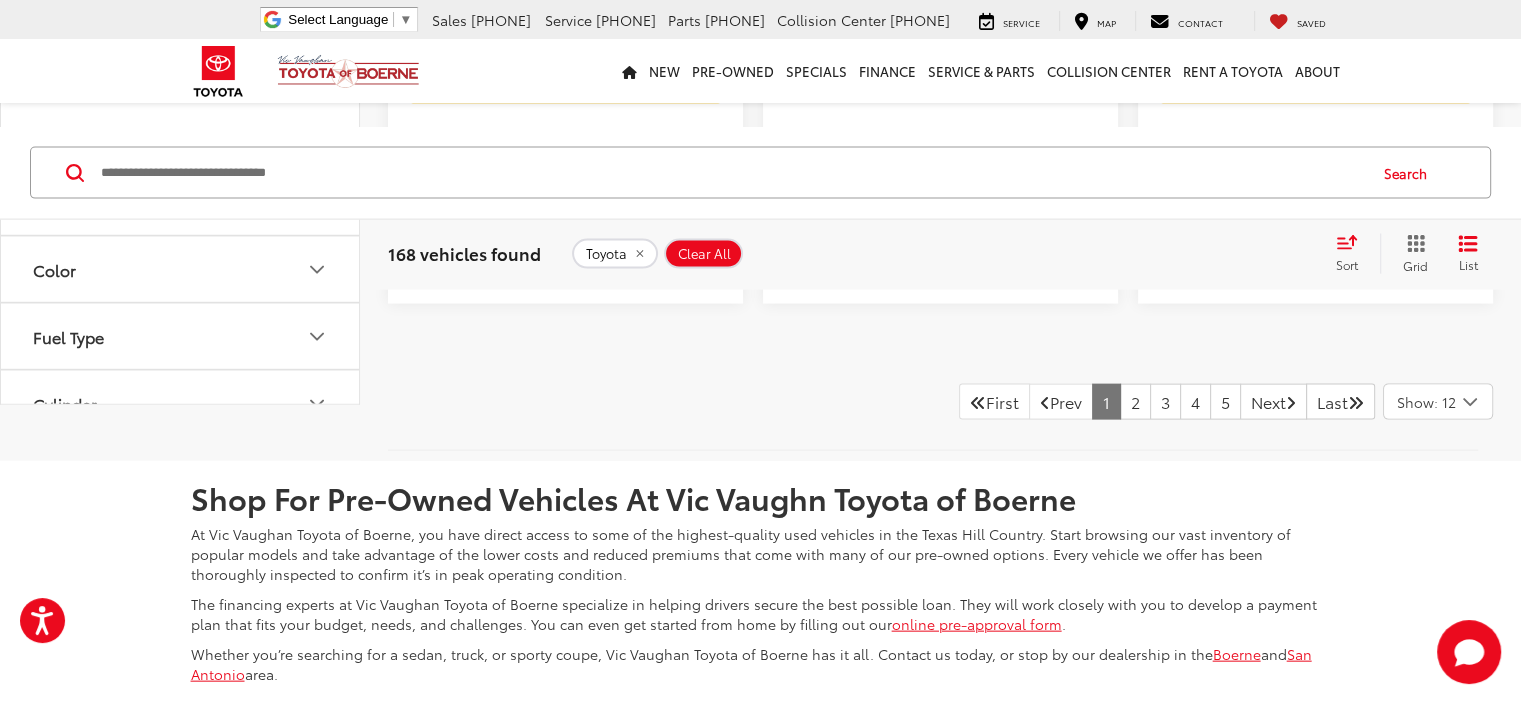 click 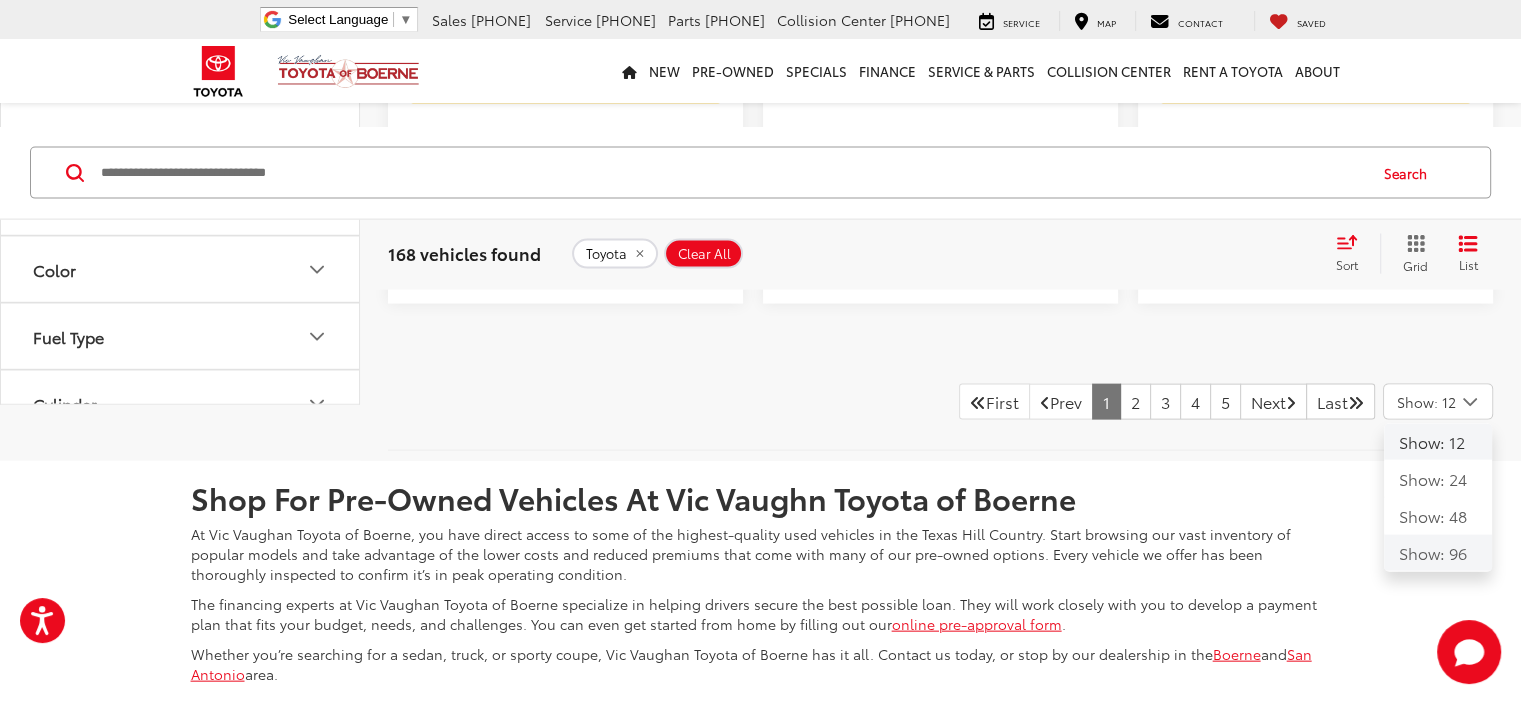 click on "Show: 96" 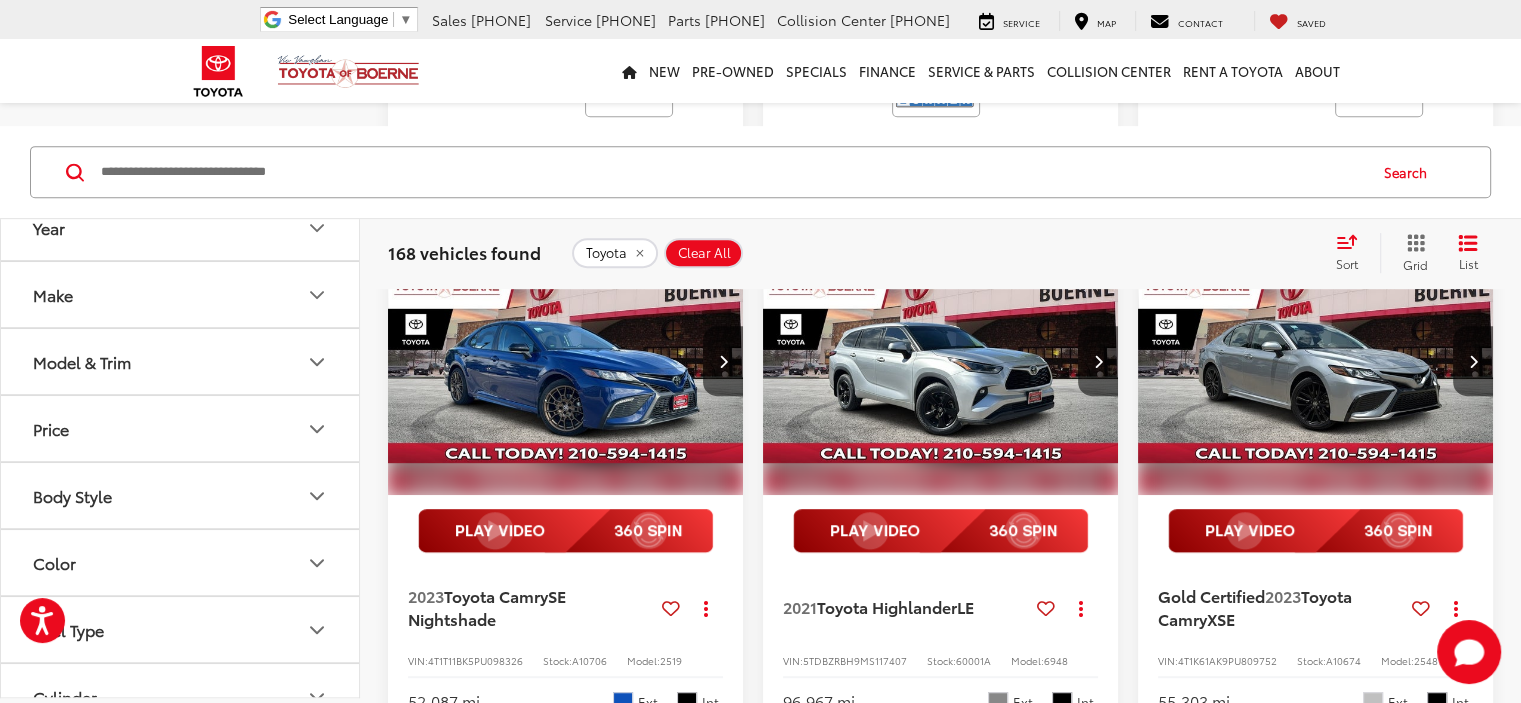 scroll, scrollTop: 16211, scrollLeft: 0, axis: vertical 